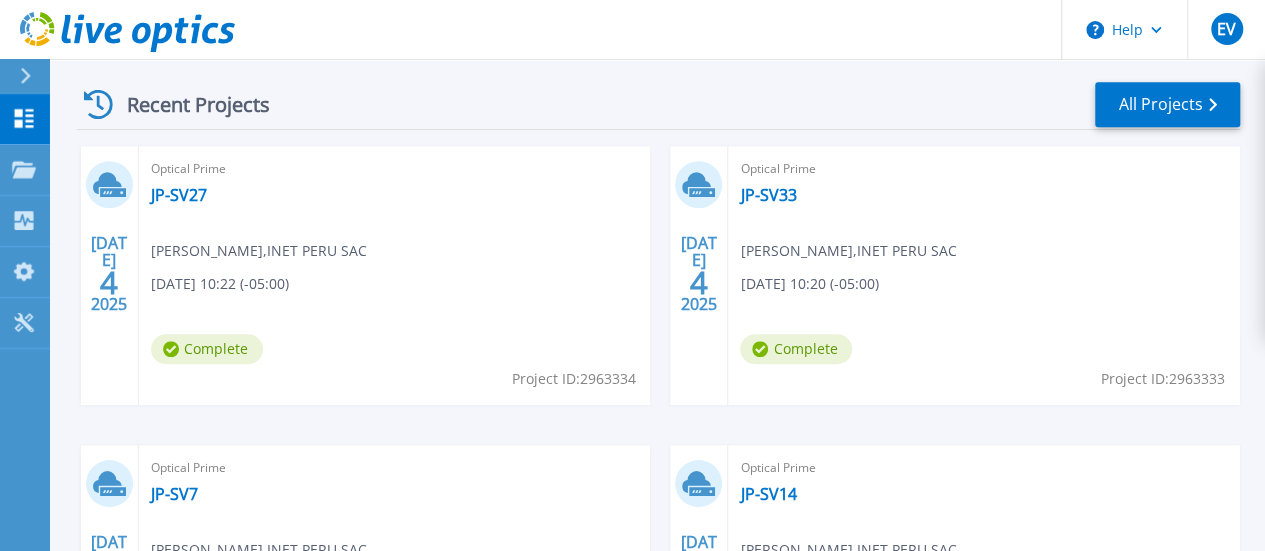 scroll, scrollTop: 524, scrollLeft: 0, axis: vertical 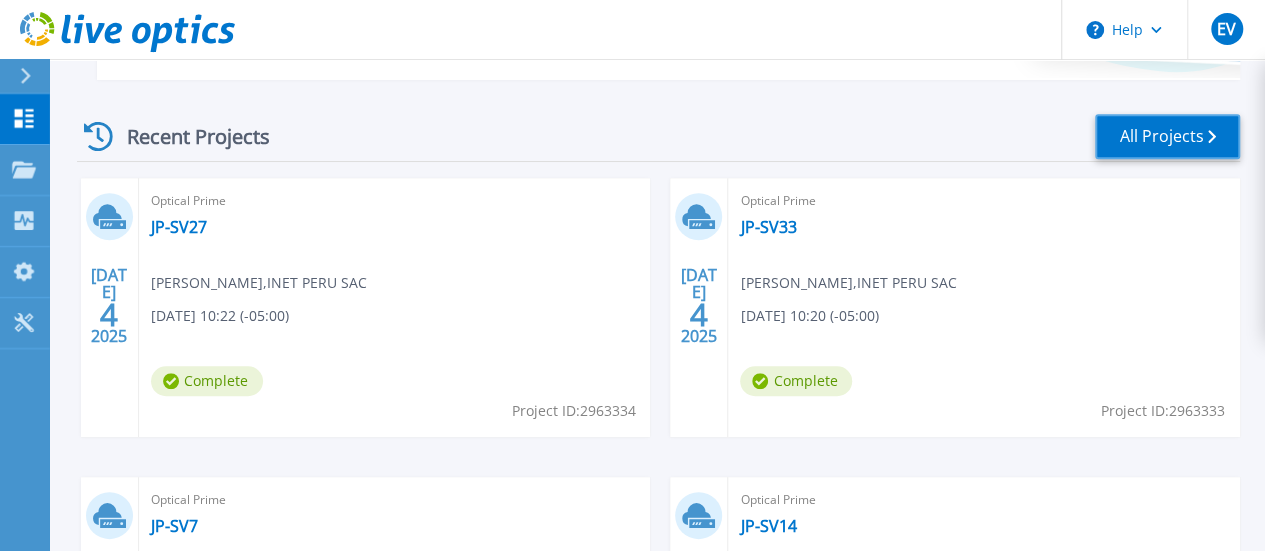 click on "All Projects" at bounding box center (1167, 136) 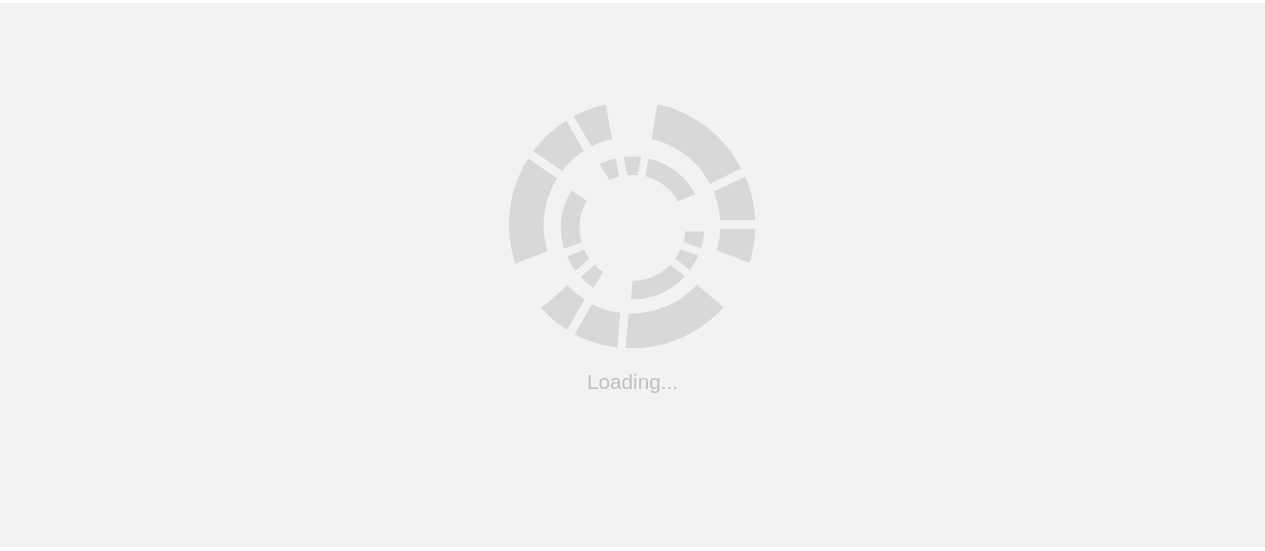 scroll, scrollTop: 0, scrollLeft: 0, axis: both 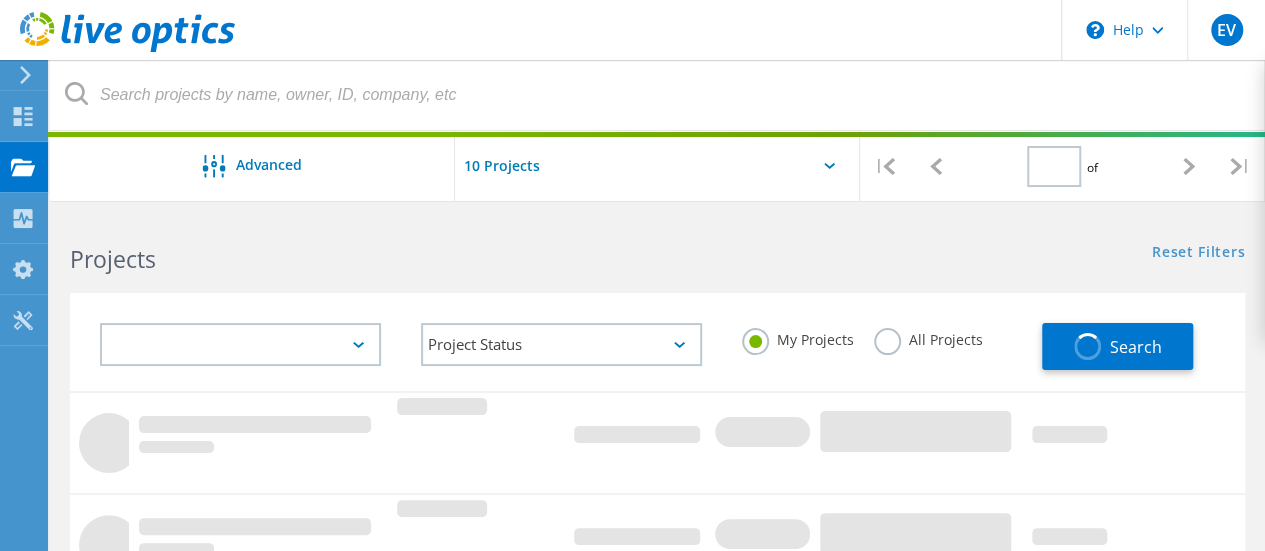 type on "1" 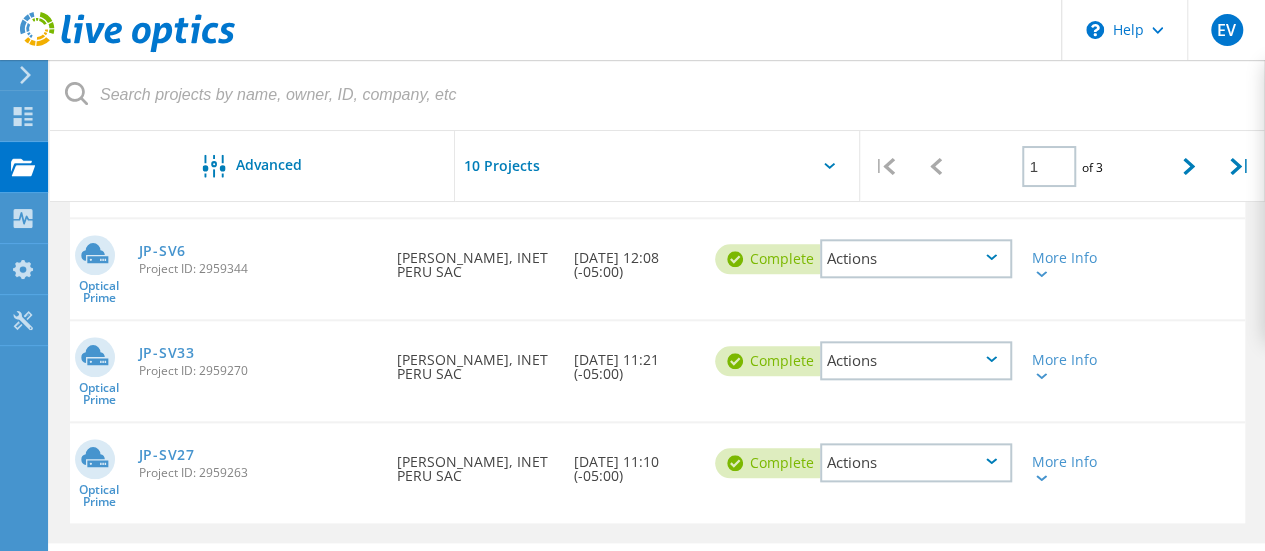 scroll, scrollTop: 986, scrollLeft: 0, axis: vertical 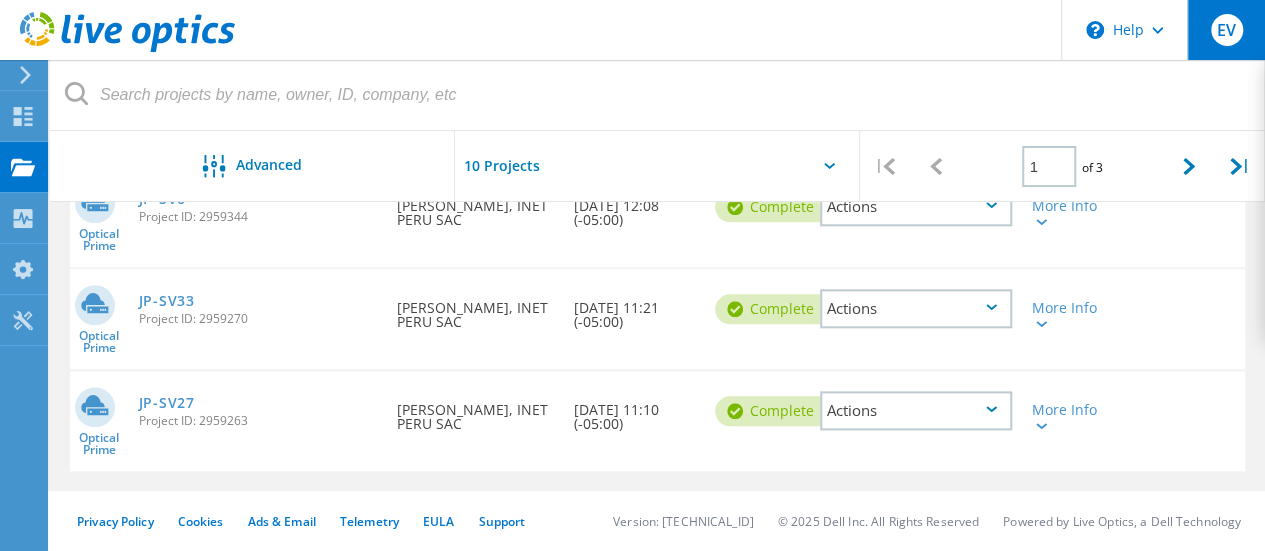 click on "EV" 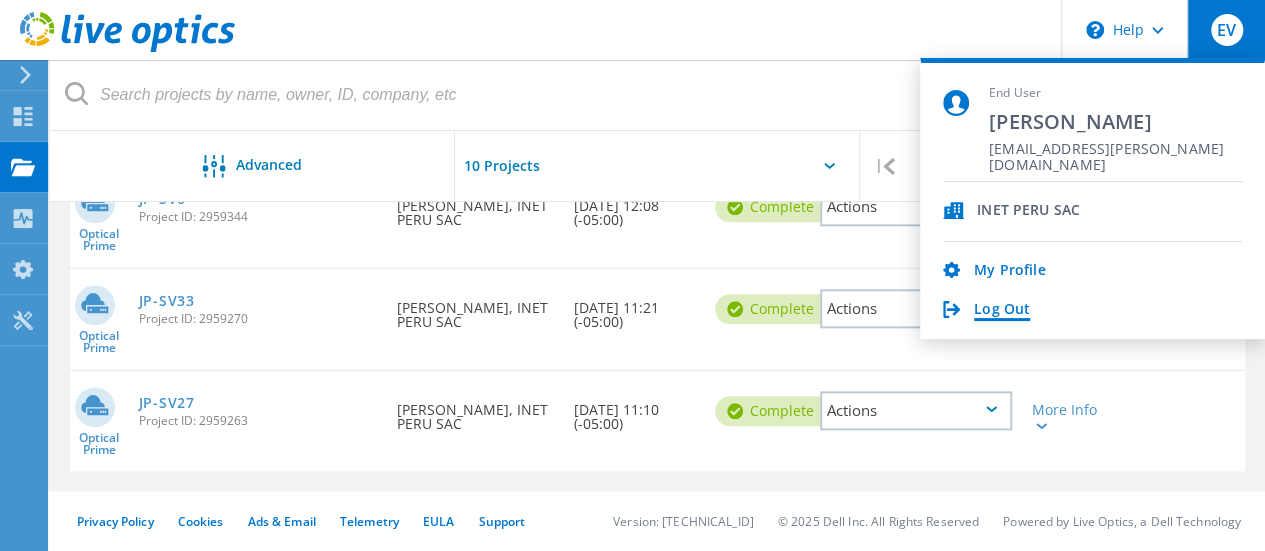 click on "Log Out" 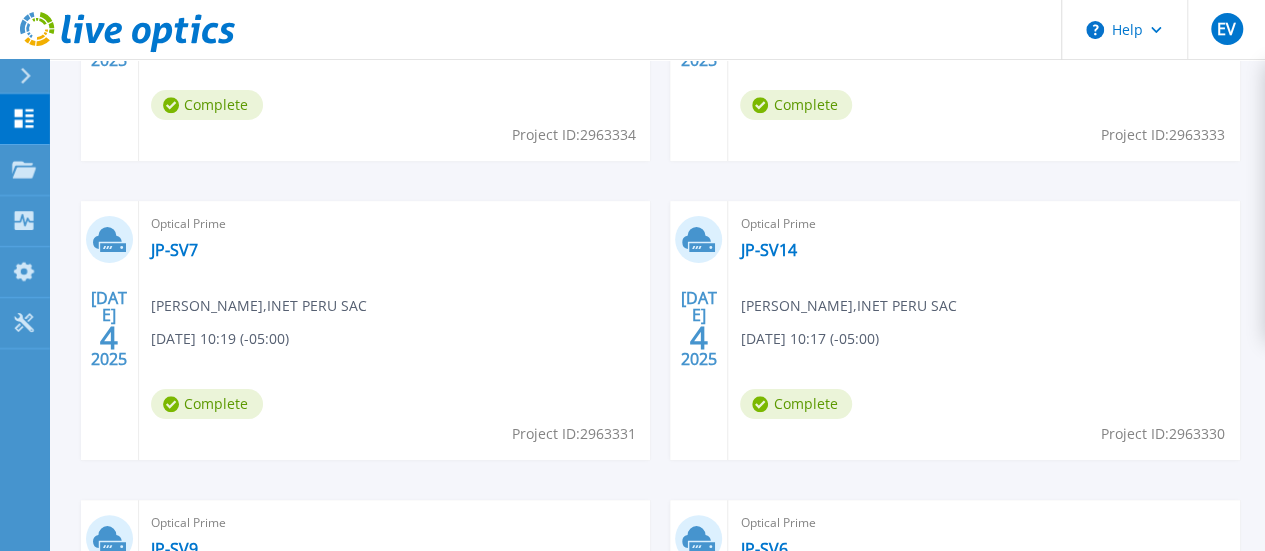 scroll, scrollTop: 600, scrollLeft: 0, axis: vertical 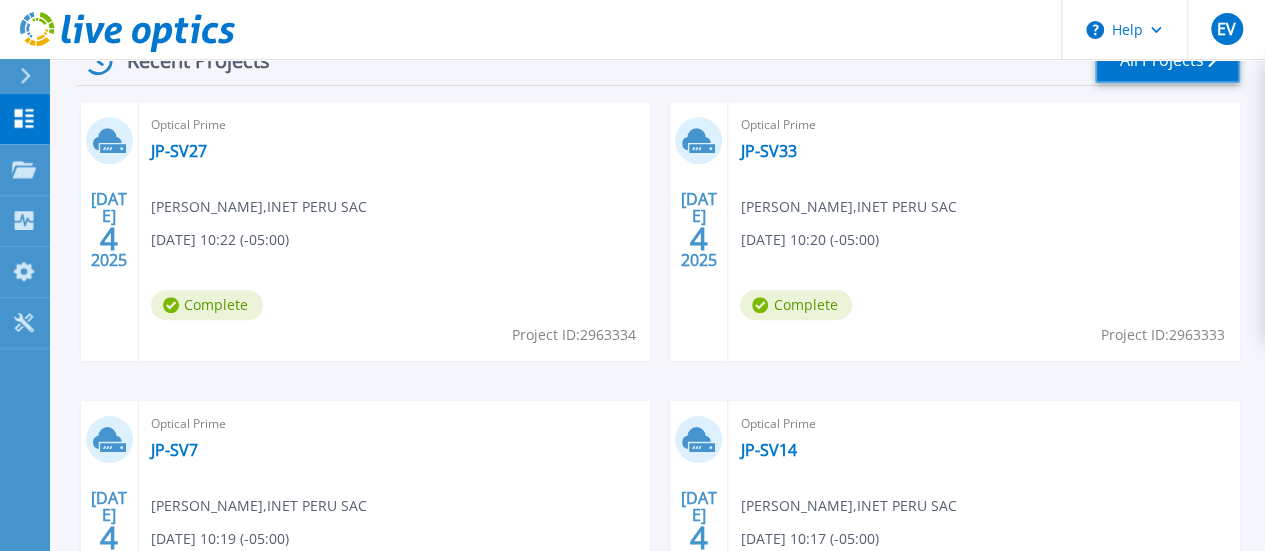 click on "All Projects" at bounding box center [1167, 60] 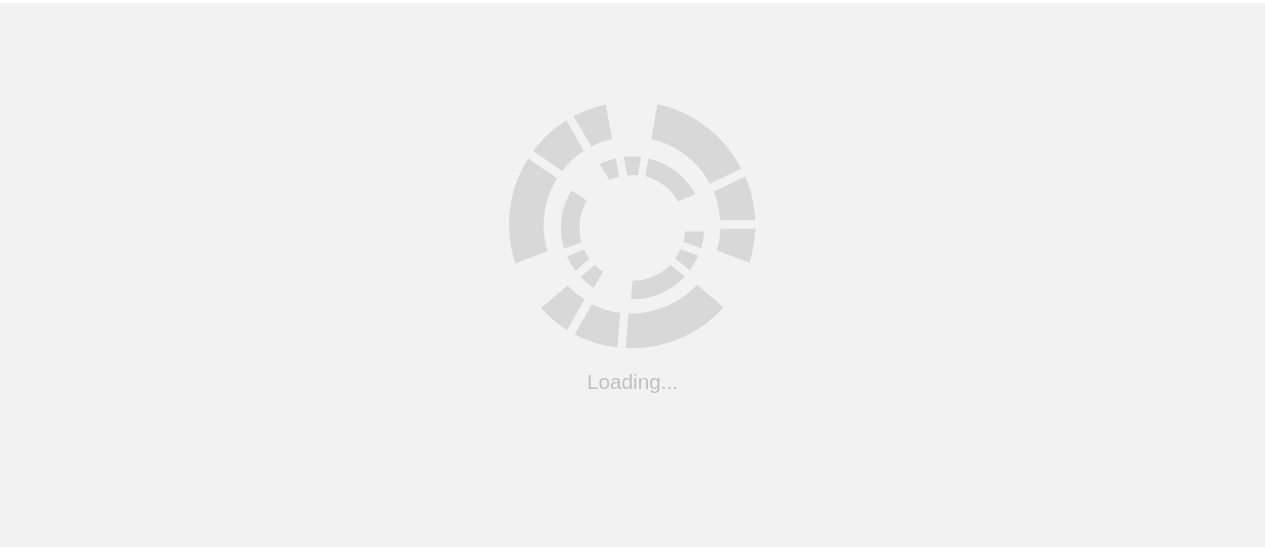 scroll, scrollTop: 0, scrollLeft: 0, axis: both 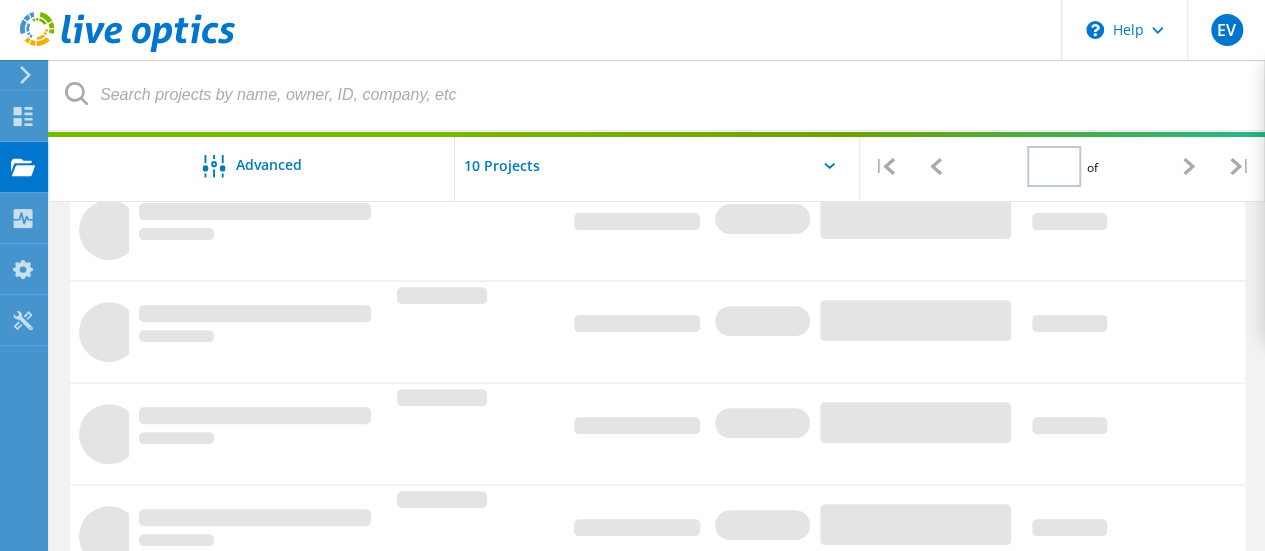 type on "1" 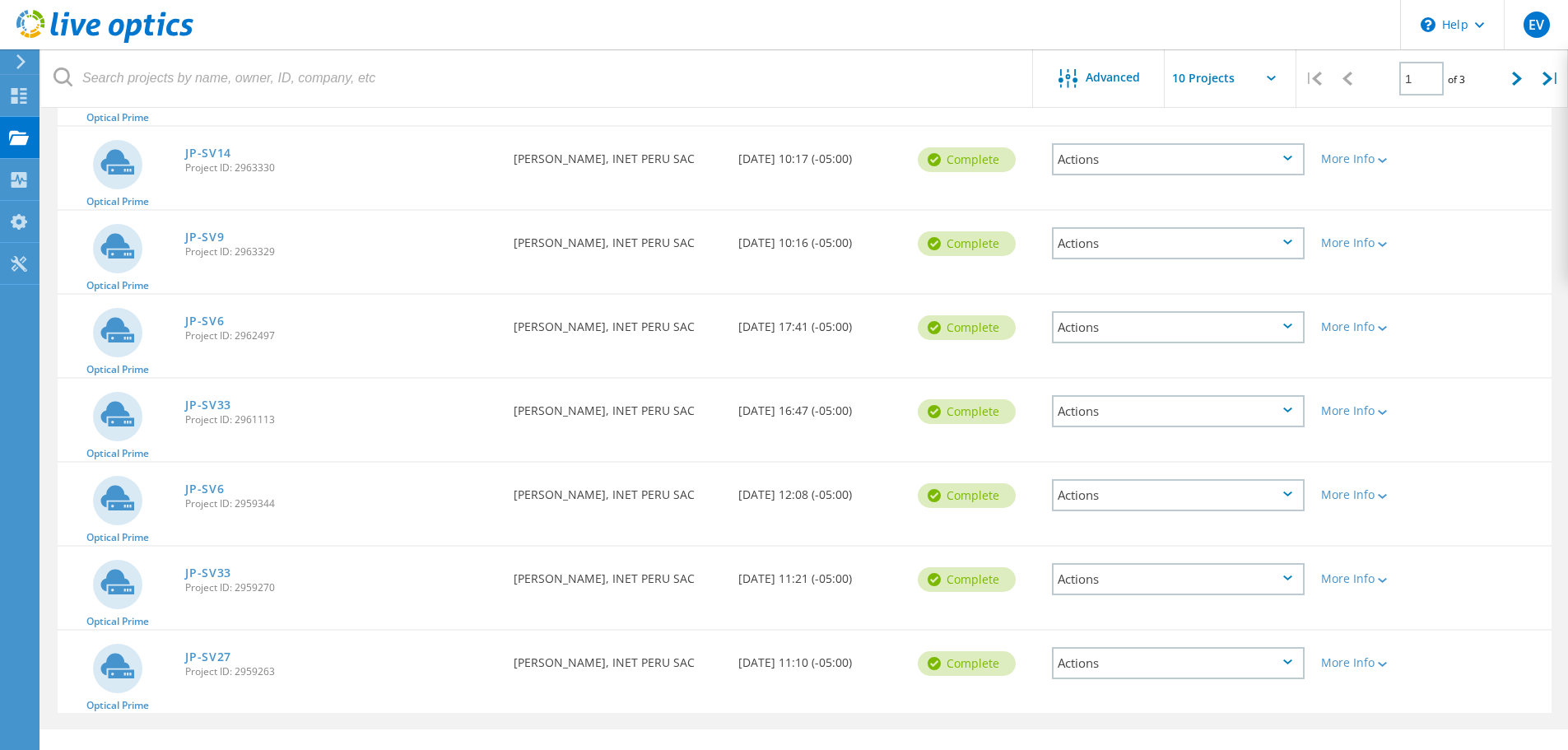 scroll, scrollTop: 458, scrollLeft: 0, axis: vertical 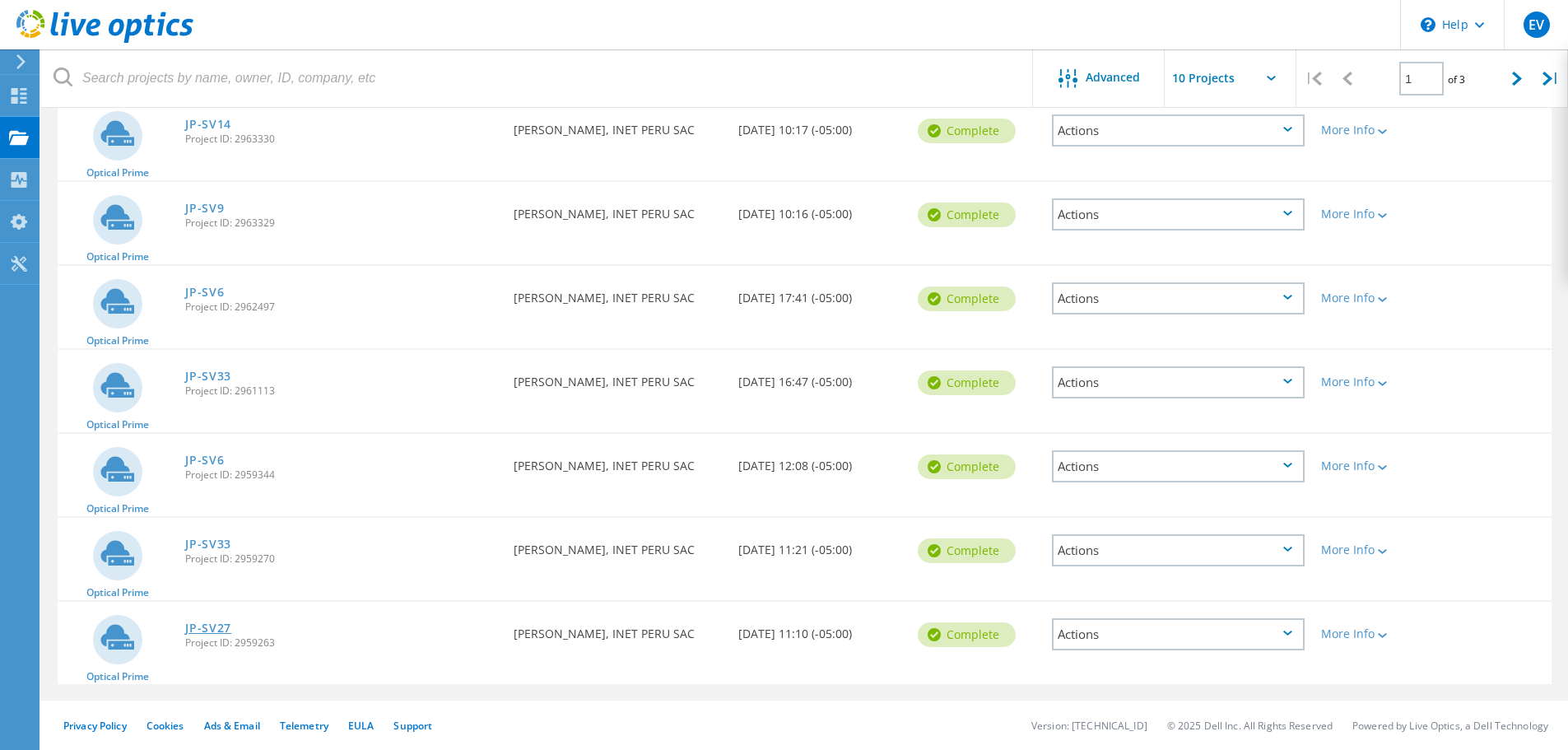 click on "JP-SV27" 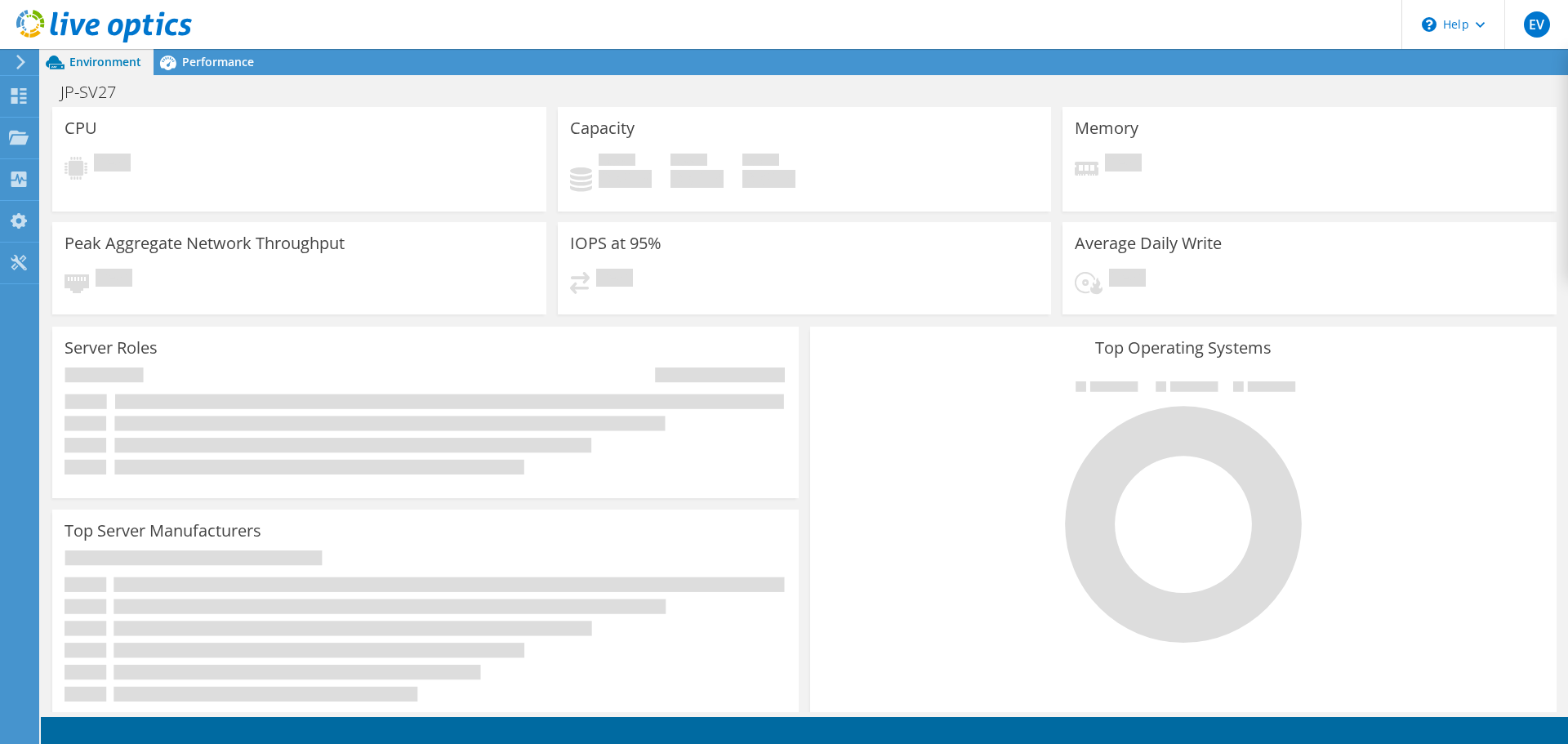 scroll, scrollTop: 0, scrollLeft: 0, axis: both 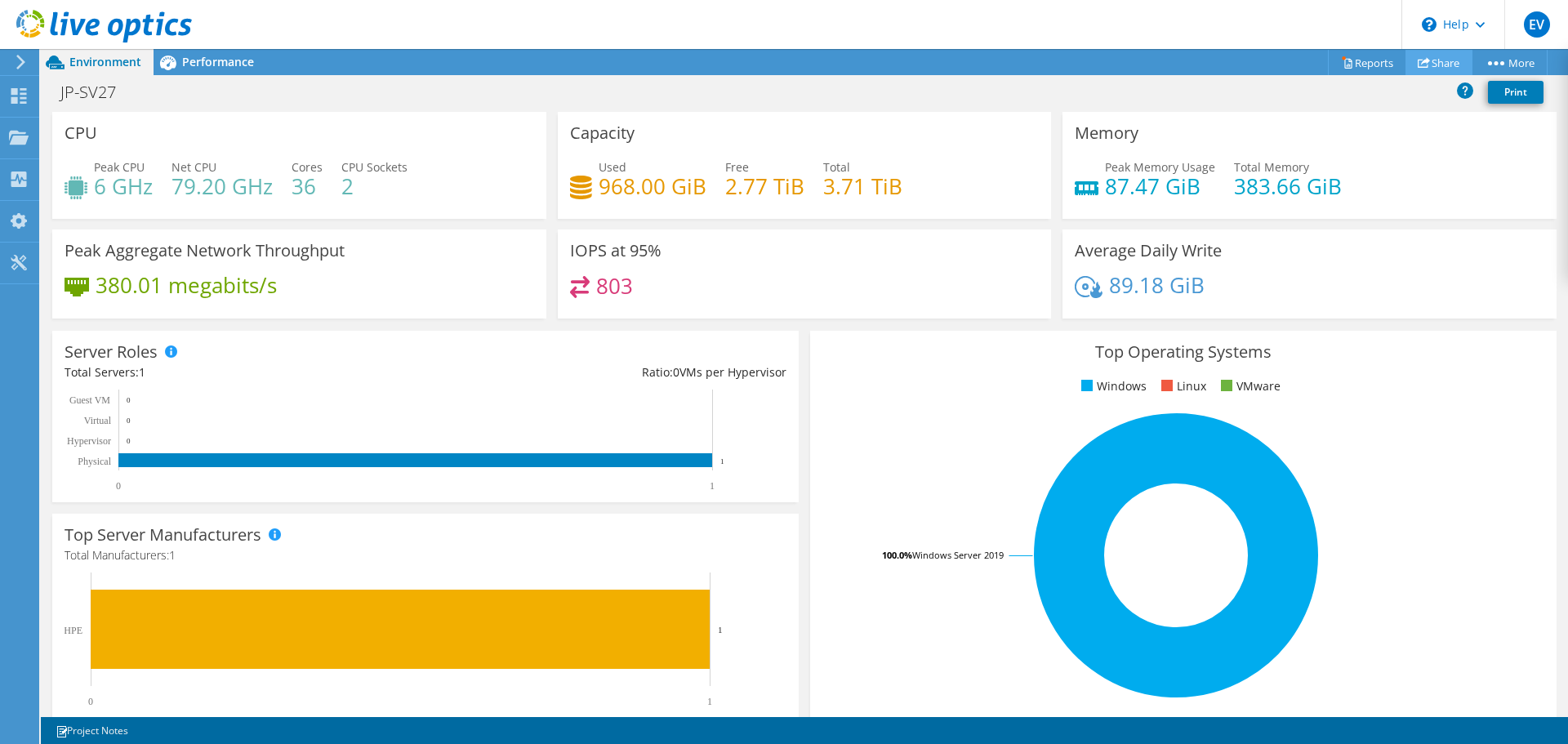 click 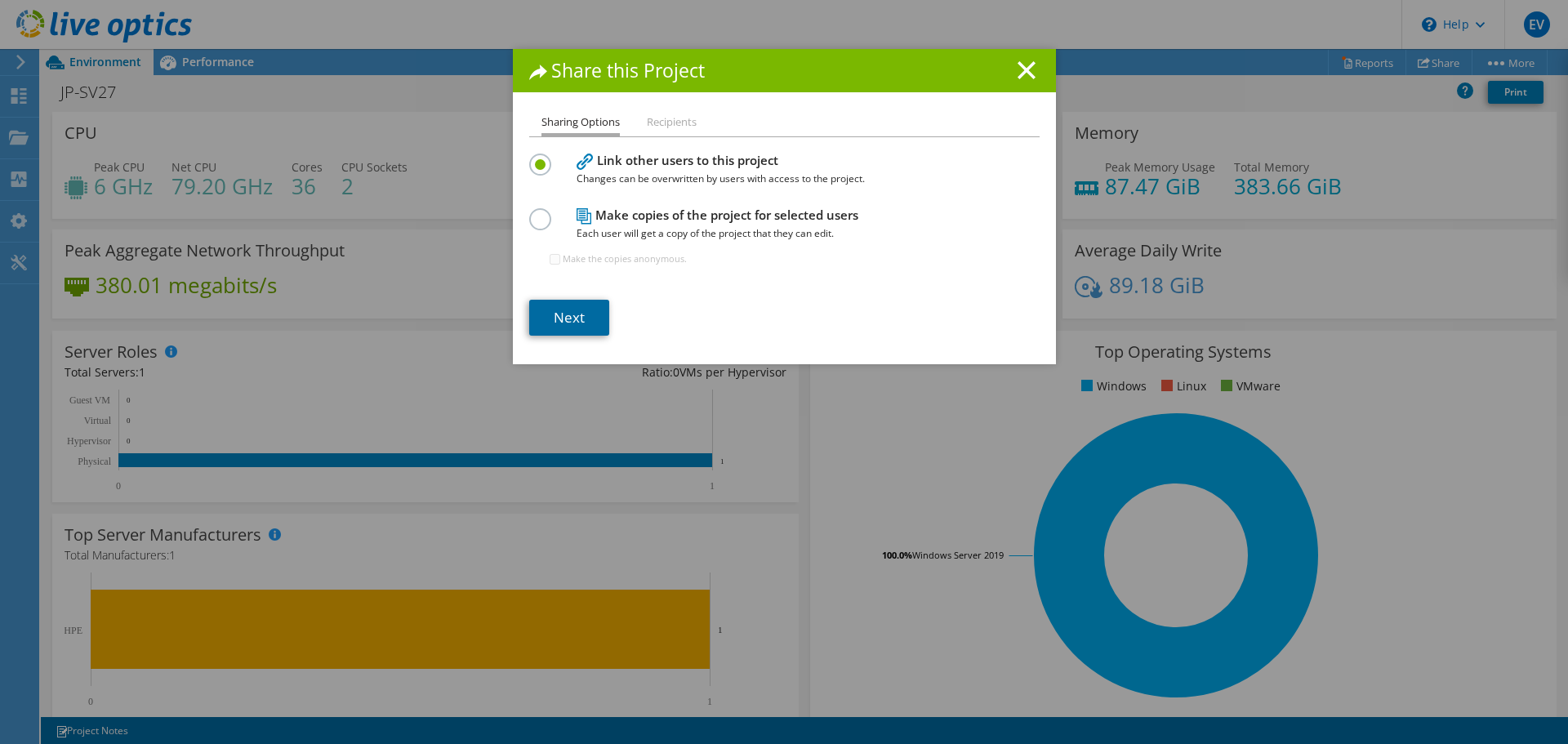 click on "Next" at bounding box center [569, 318] 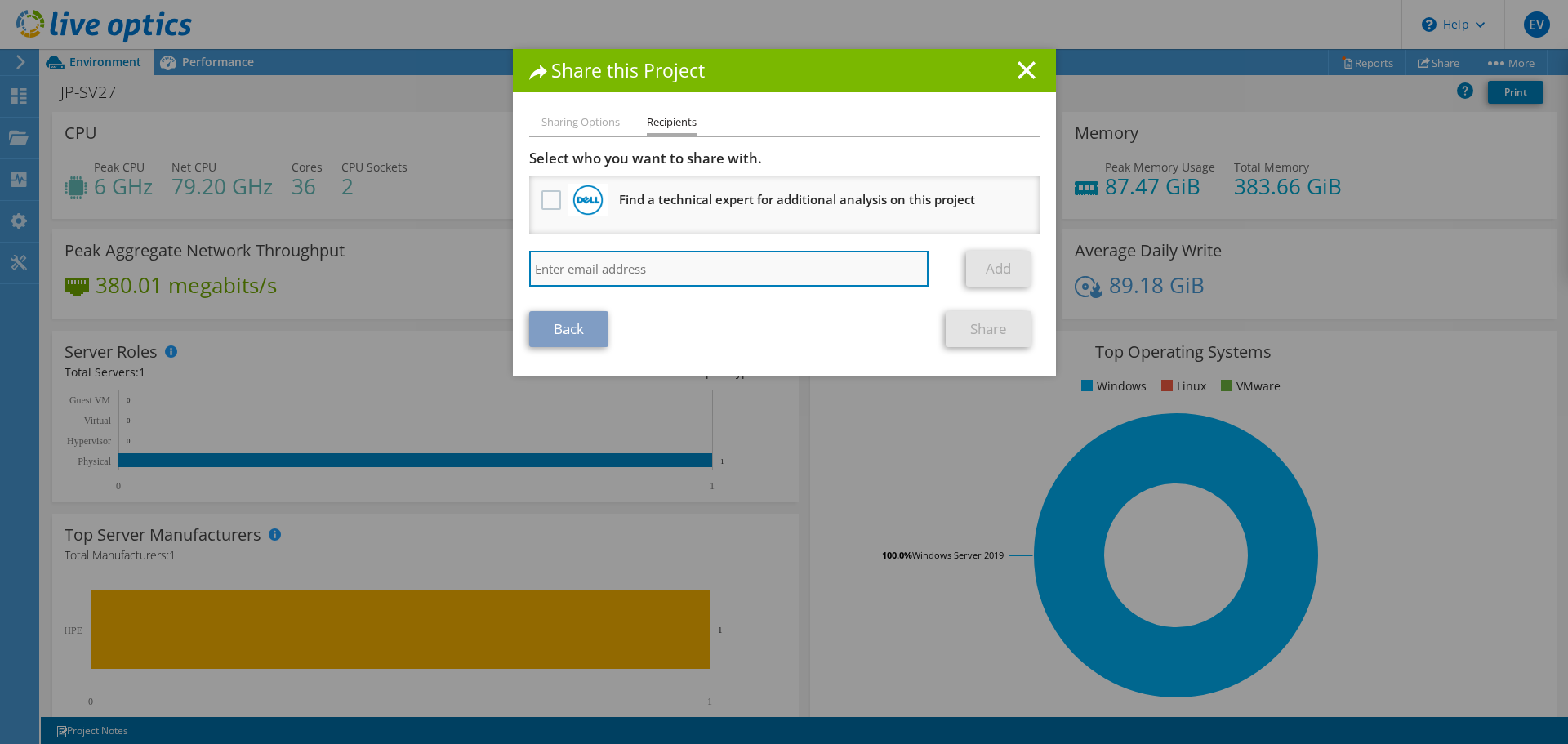 click at bounding box center [729, 269] 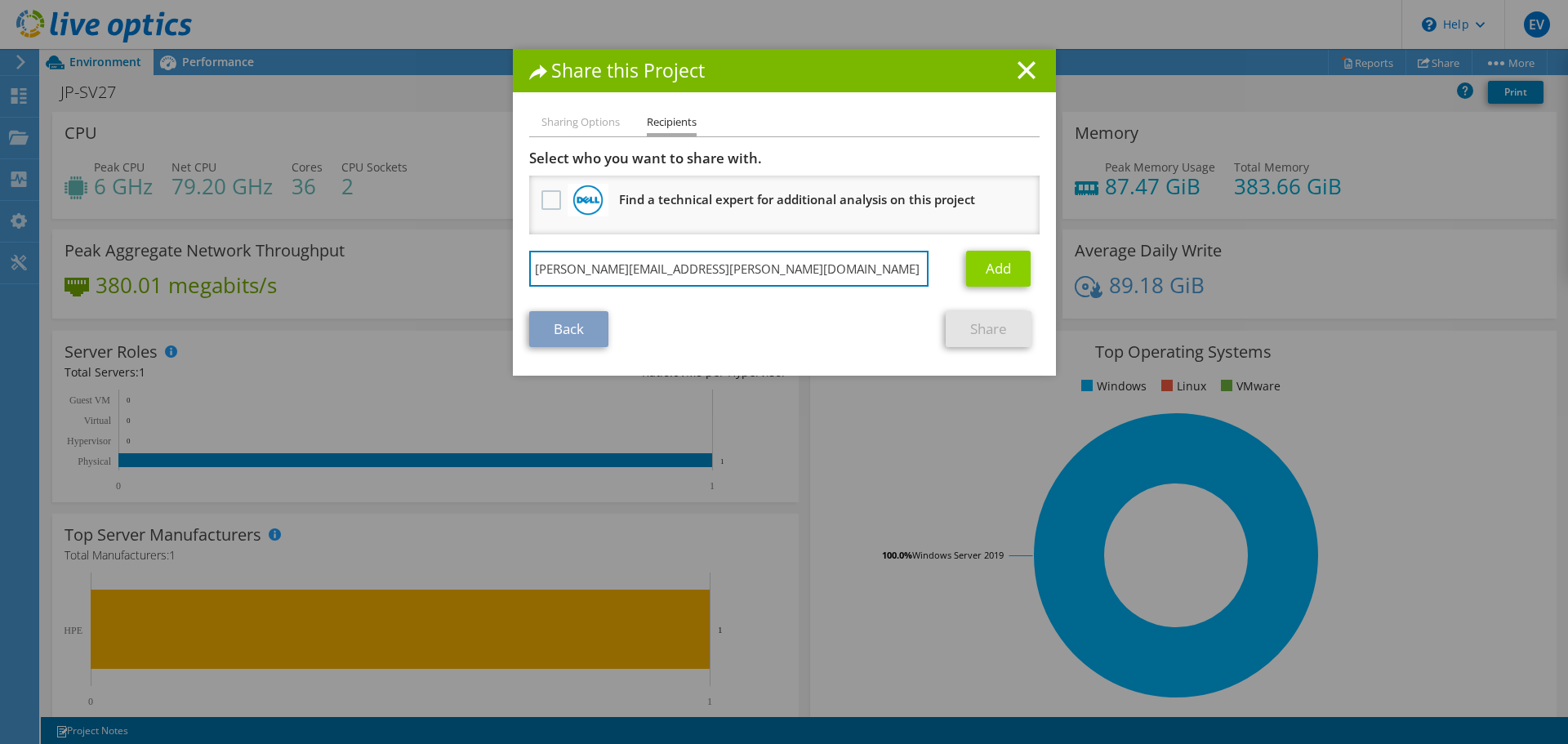 type on "nicolas.avalos@i-net.pe" 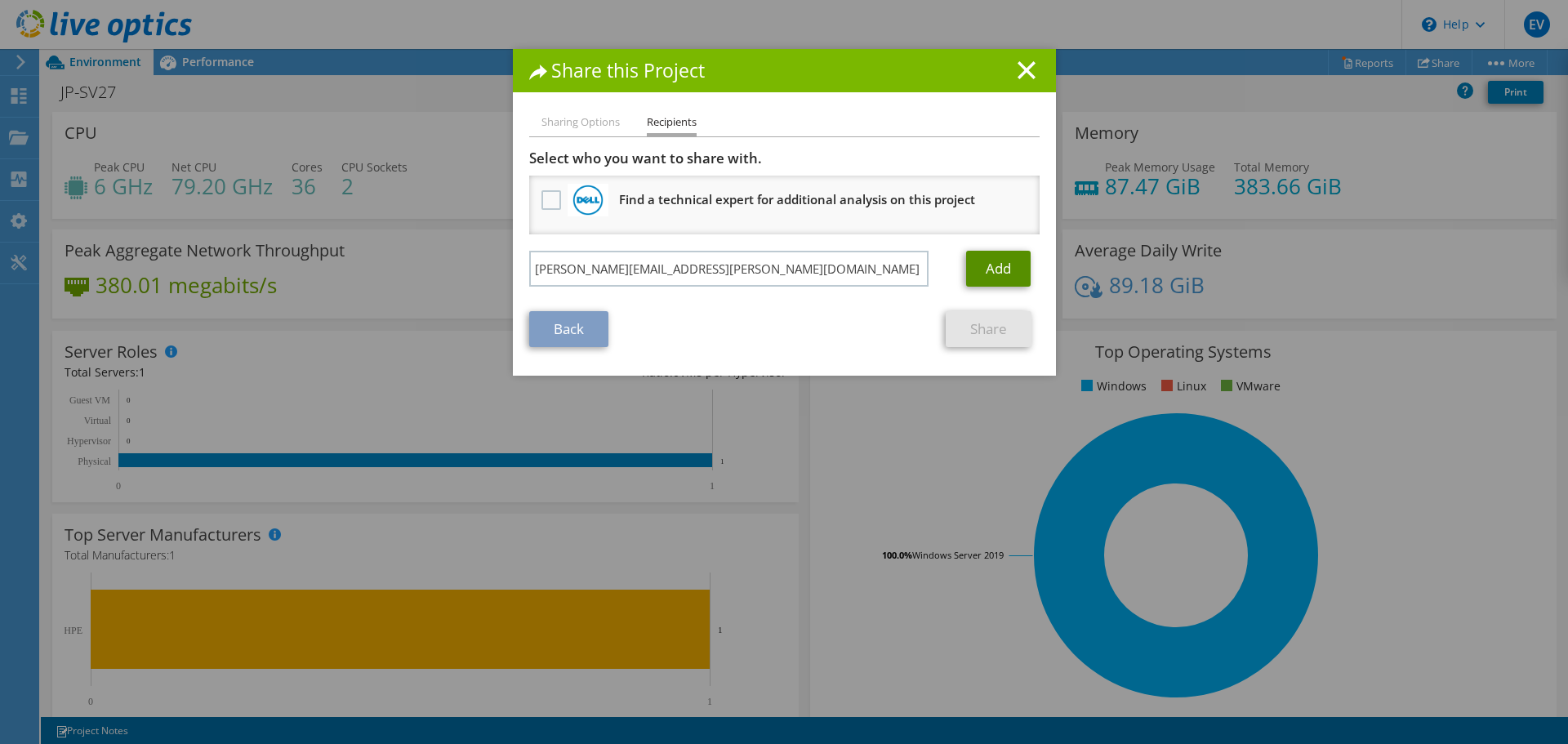 click on "Add" at bounding box center (998, 269) 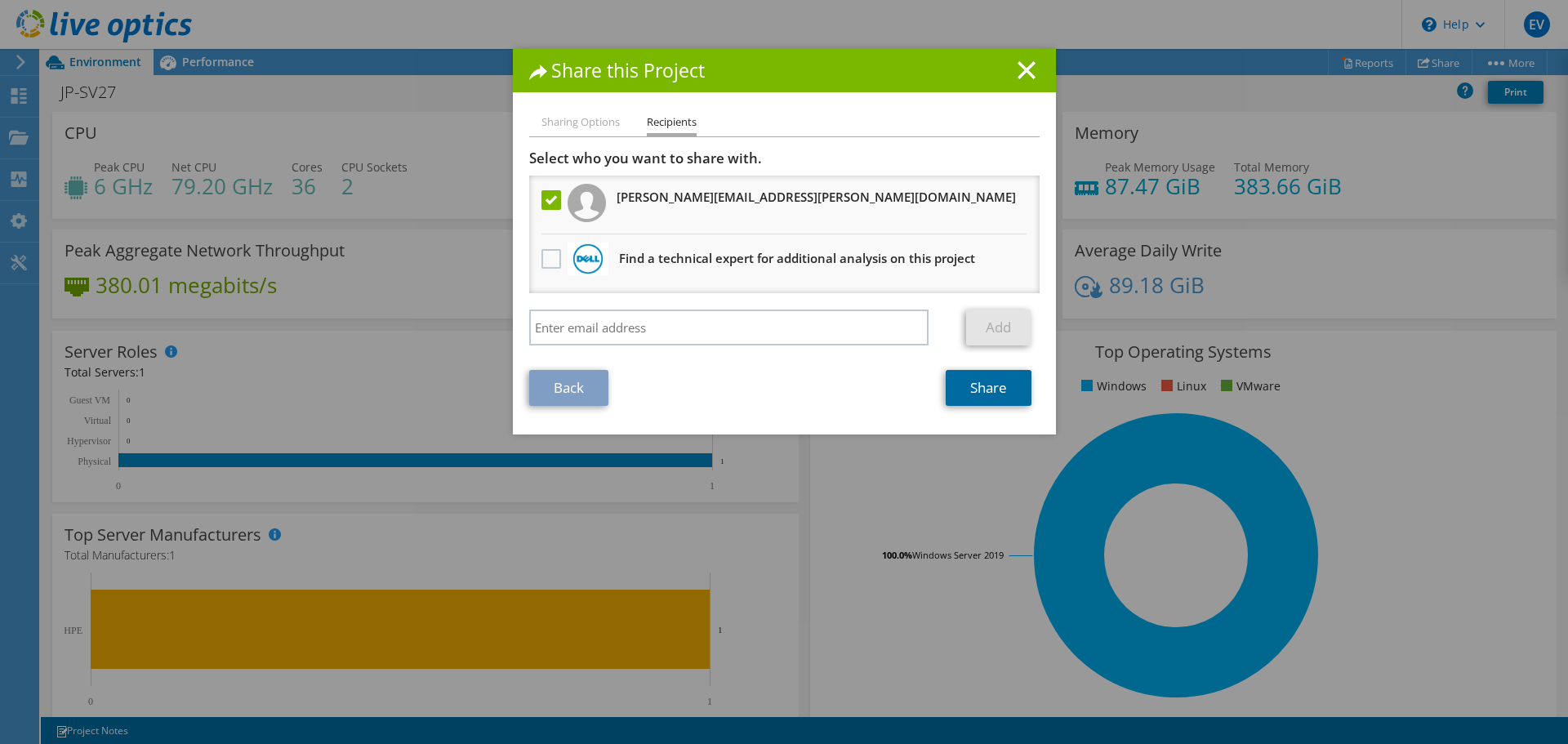 click on "Share" at bounding box center [988, 388] 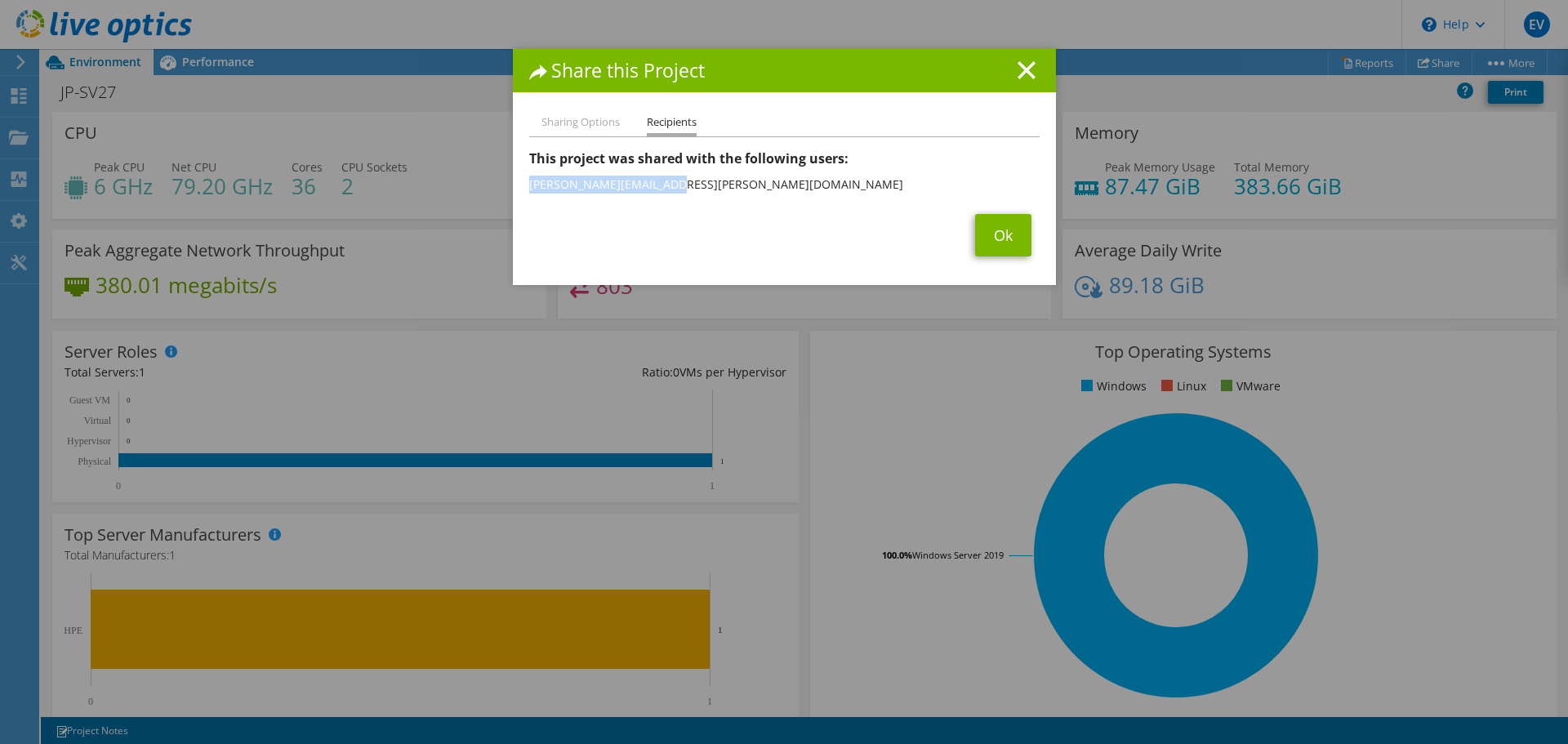 drag, startPoint x: 649, startPoint y: 185, endPoint x: 518, endPoint y: 185, distance: 131 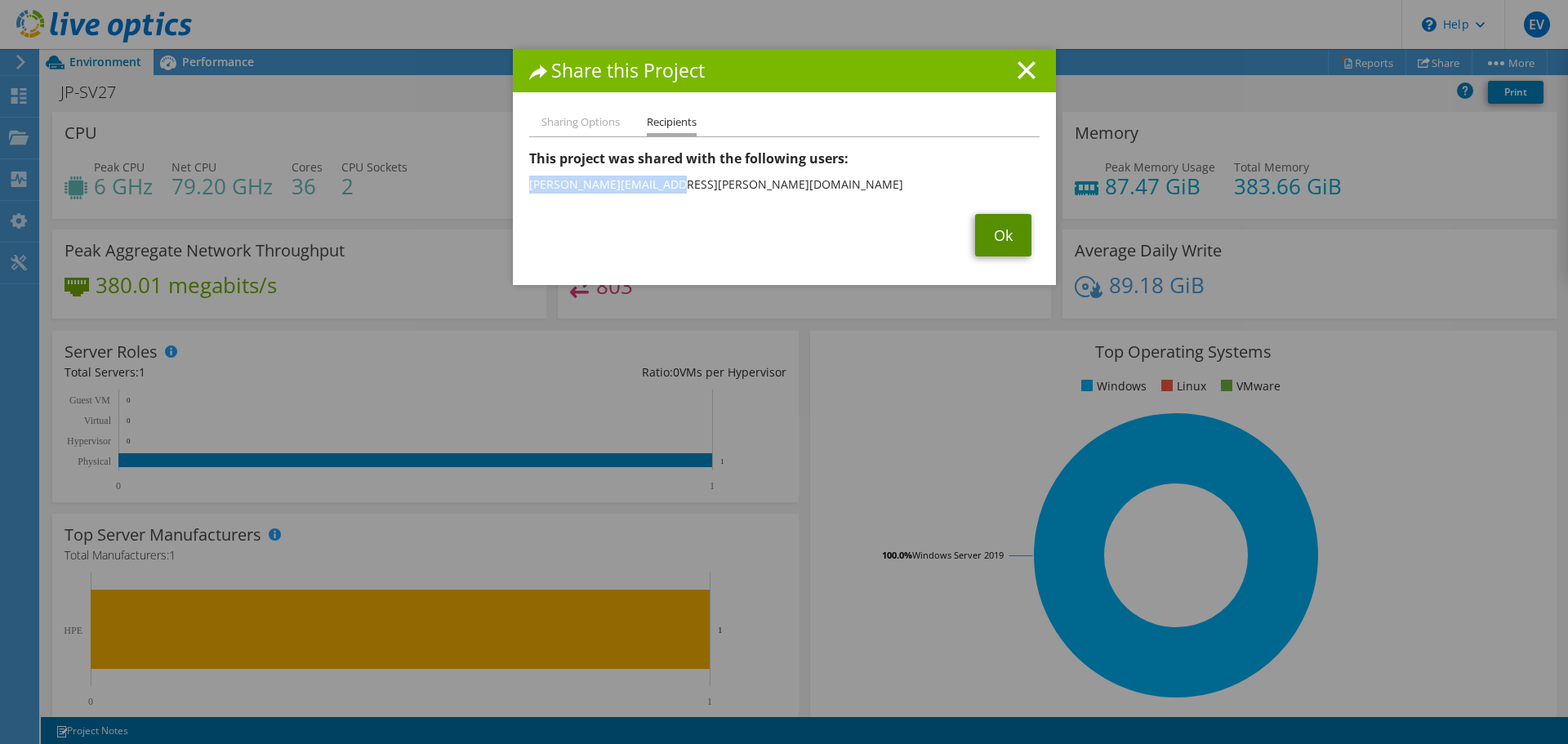 click on "Ok" at bounding box center [1003, 235] 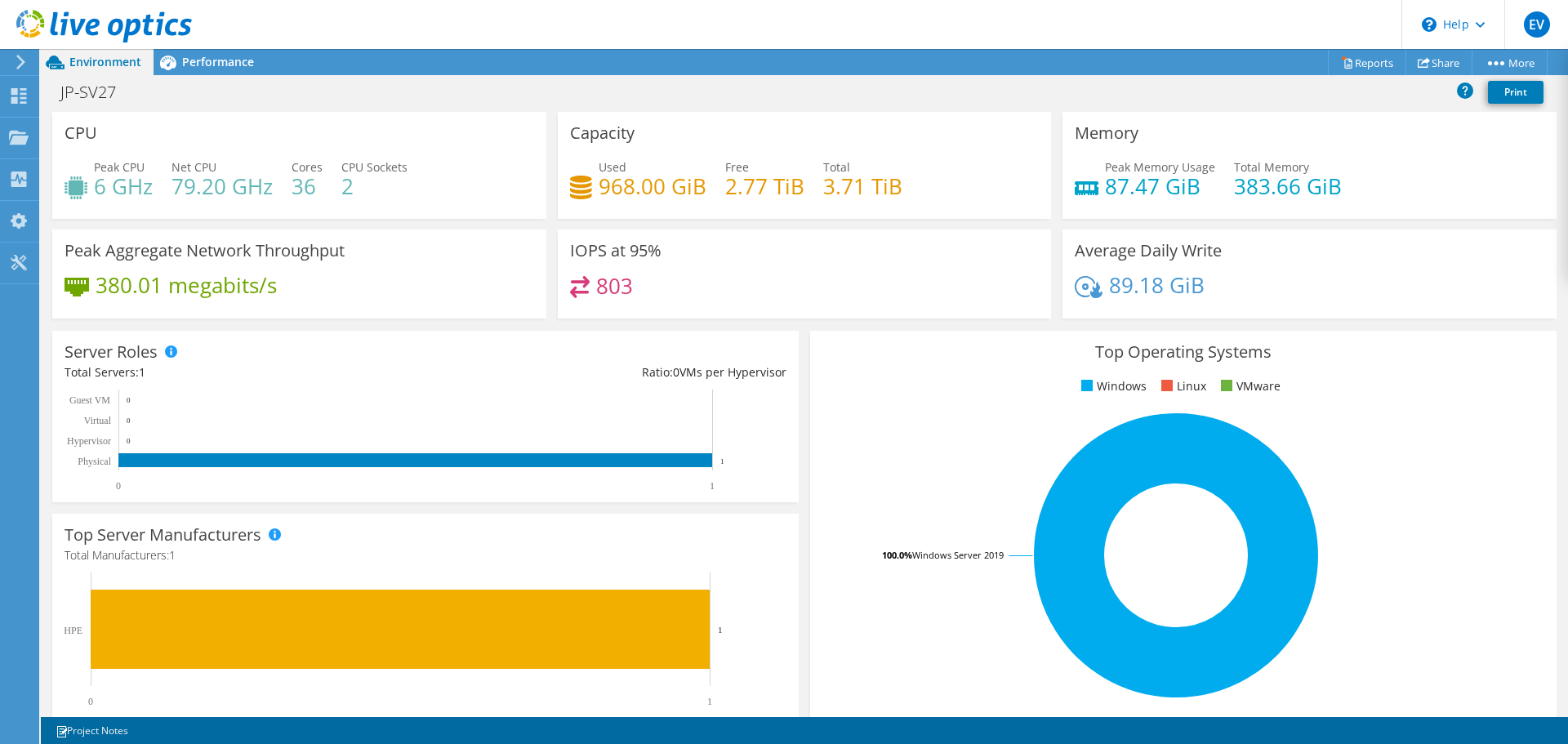scroll, scrollTop: 0, scrollLeft: 0, axis: both 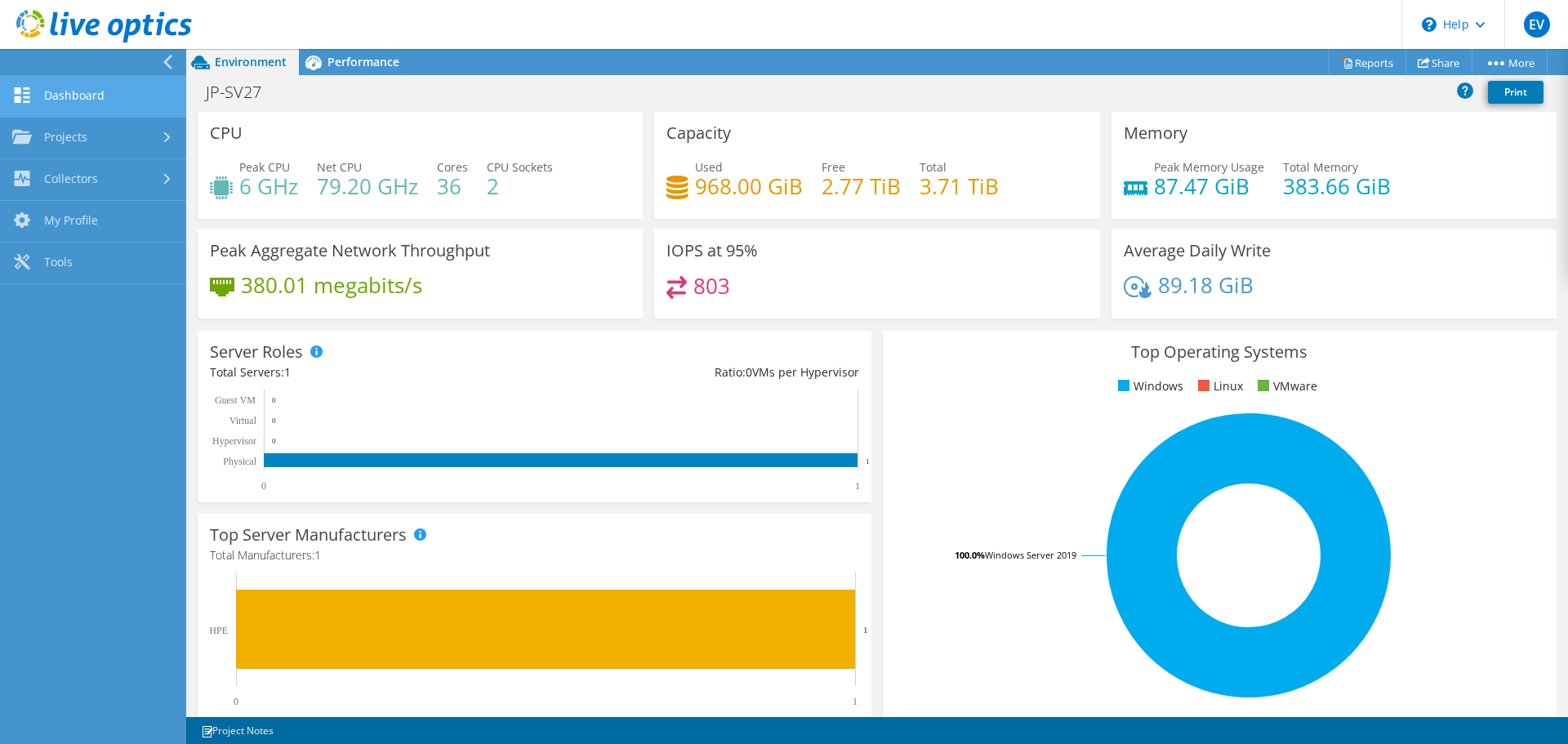 click on "Dashboard" at bounding box center (93, 96) 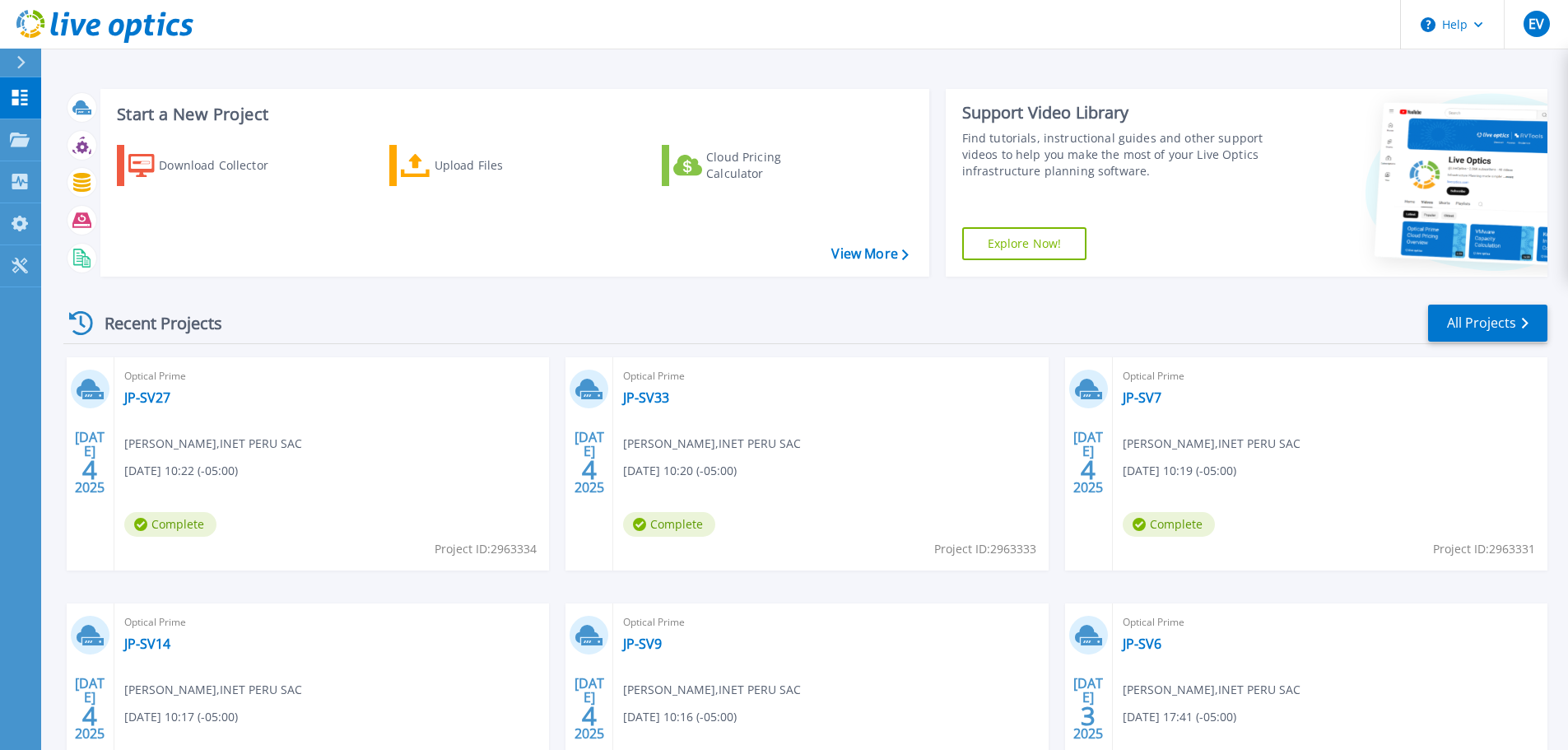 scroll, scrollTop: 162, scrollLeft: 0, axis: vertical 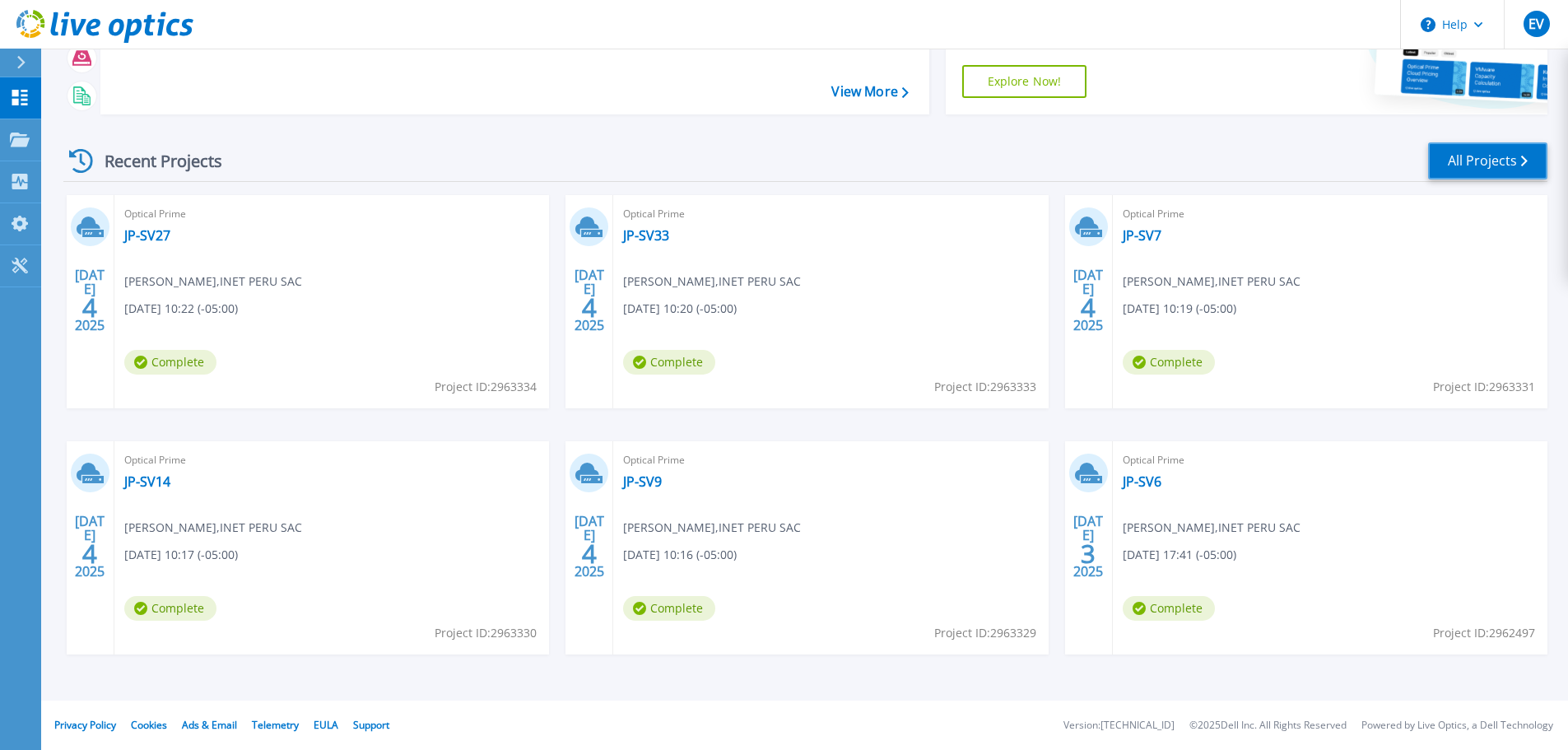 click on "All Projects" at bounding box center [1487, 161] 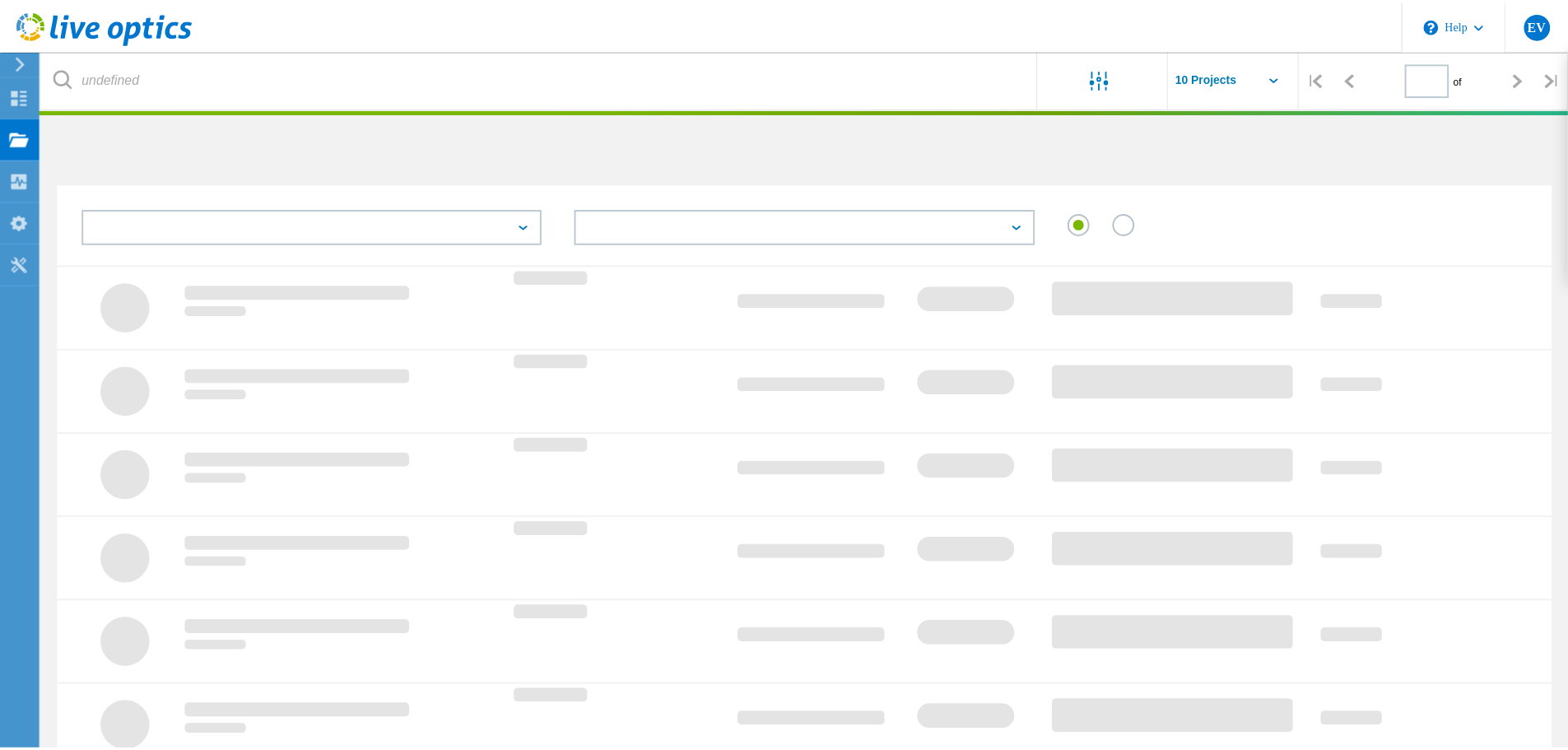 scroll, scrollTop: 0, scrollLeft: 0, axis: both 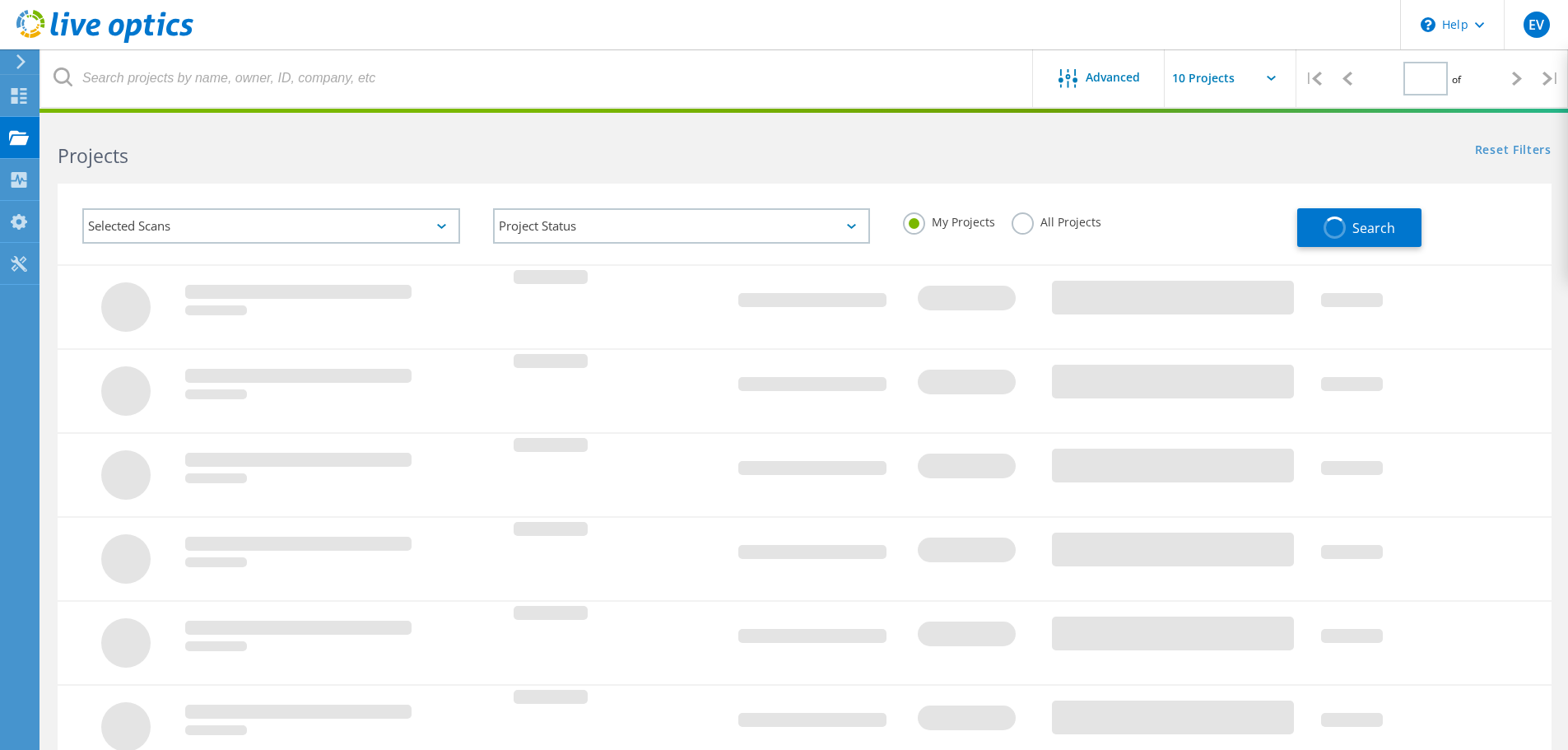 type on "1" 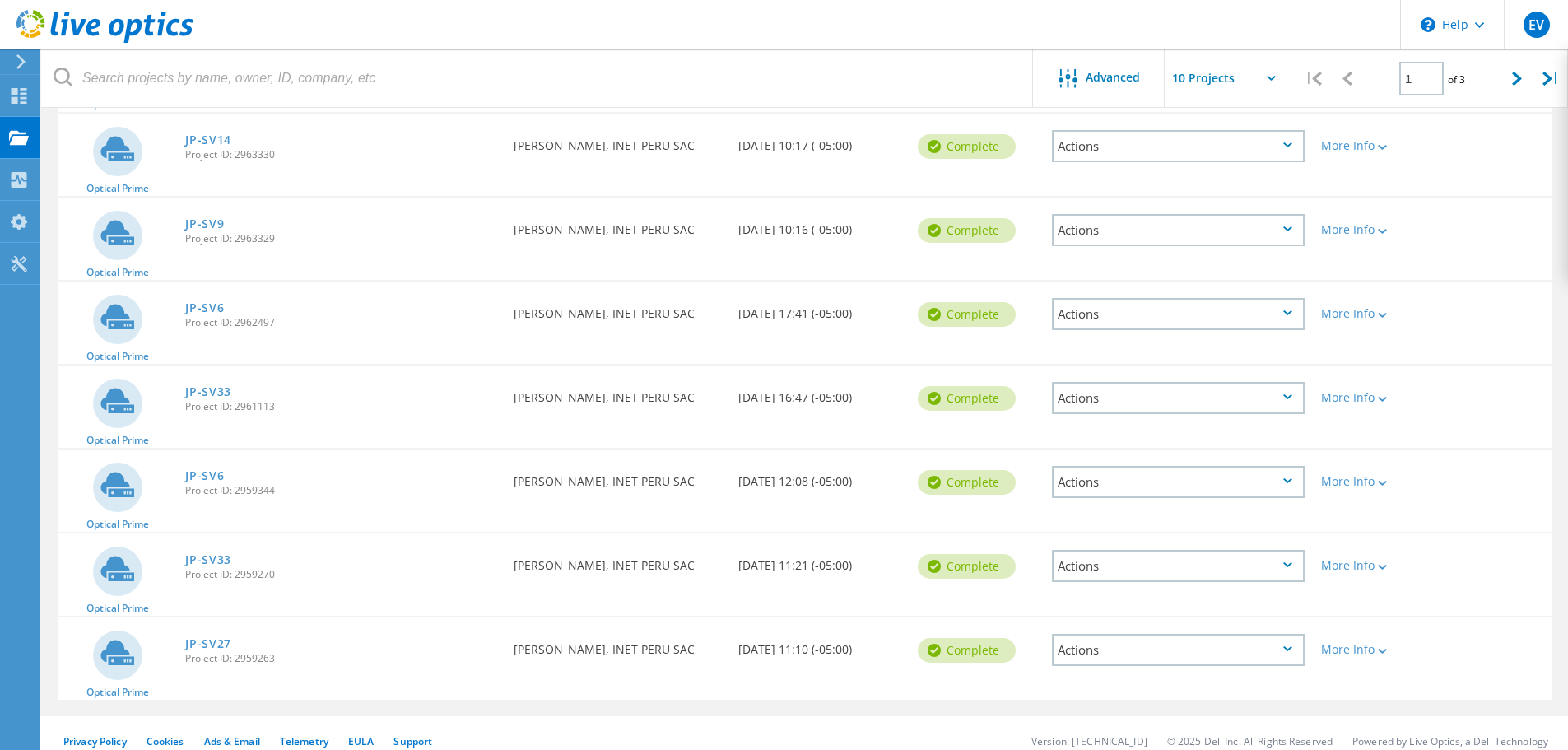 scroll, scrollTop: 458, scrollLeft: 0, axis: vertical 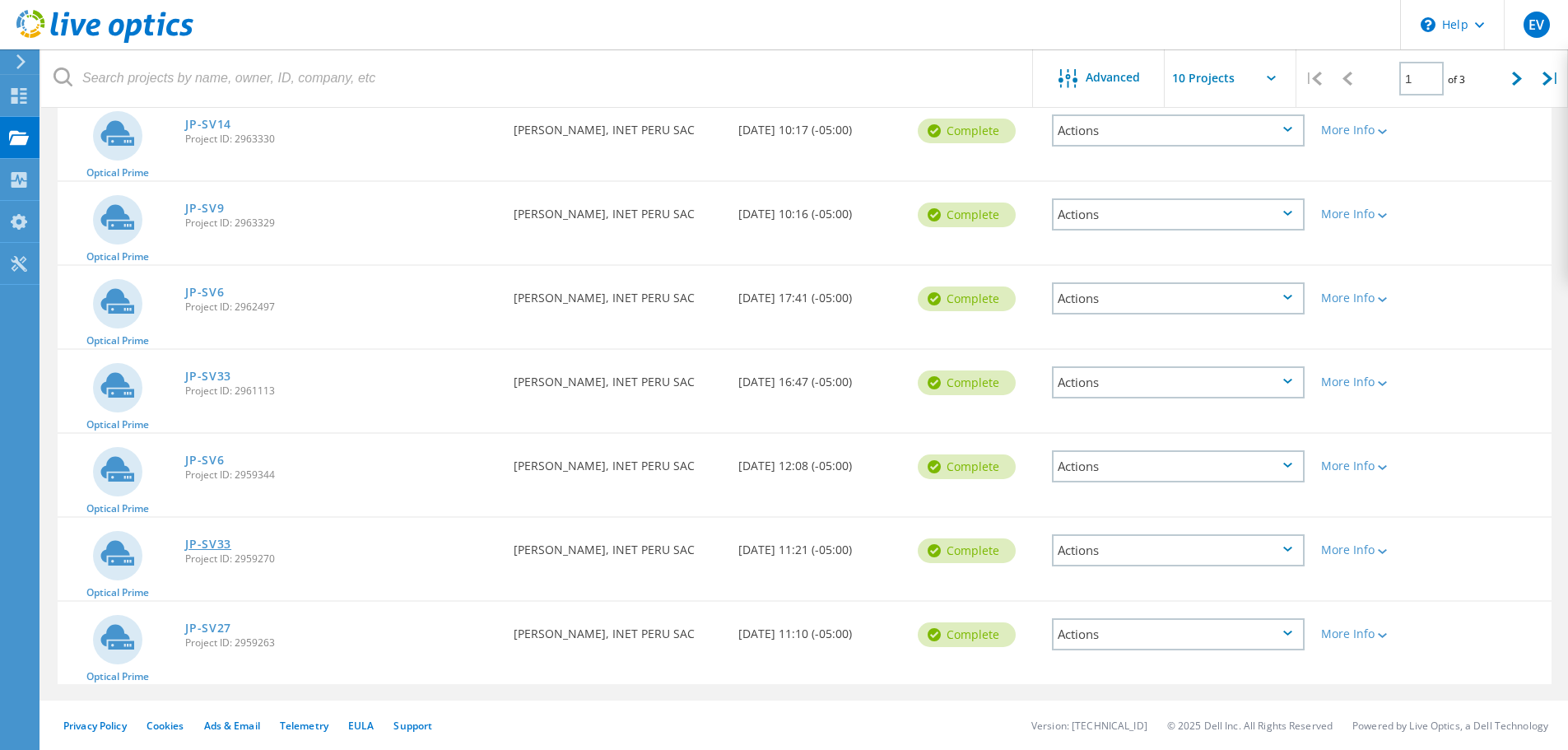 click on "JP-SV33" 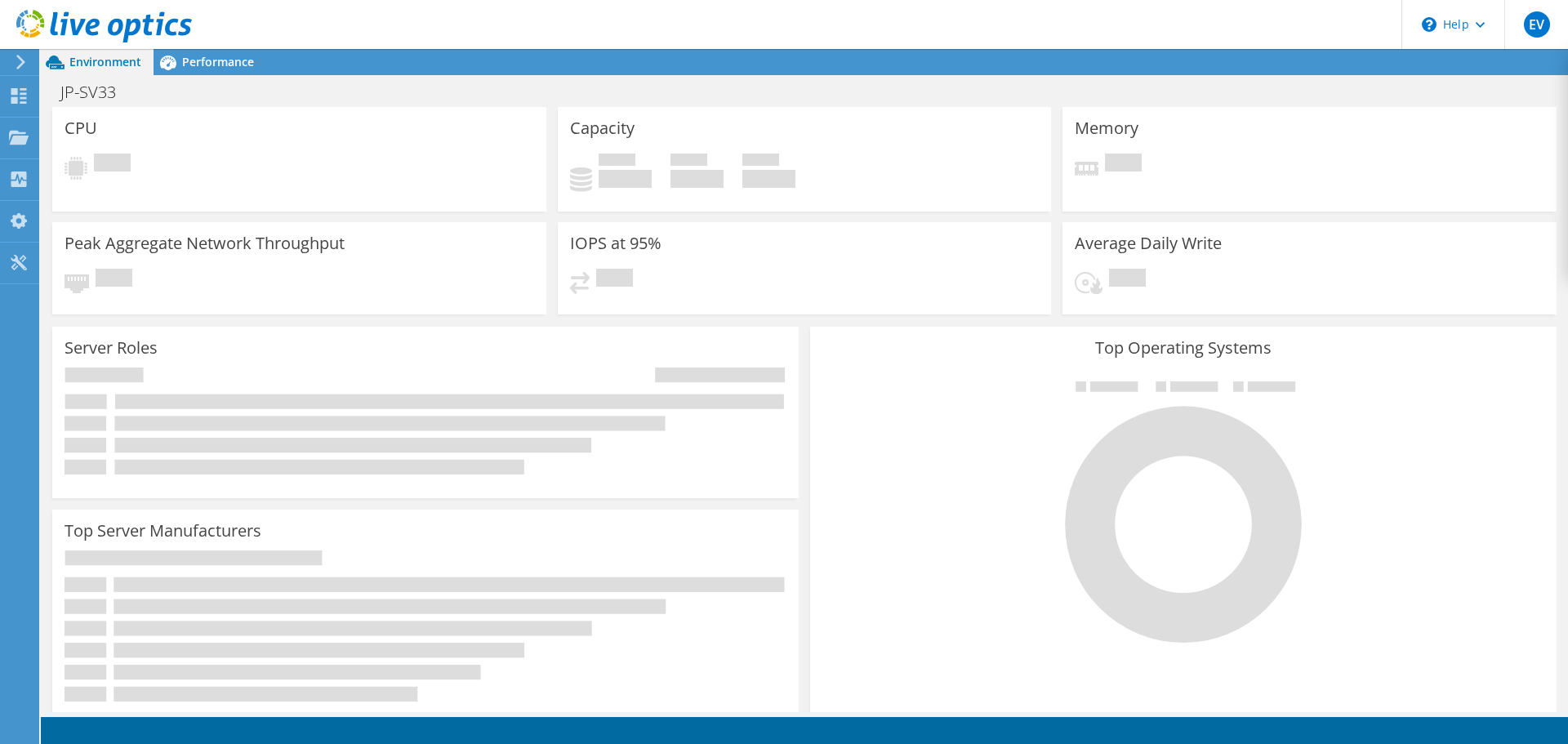 scroll, scrollTop: 0, scrollLeft: 0, axis: both 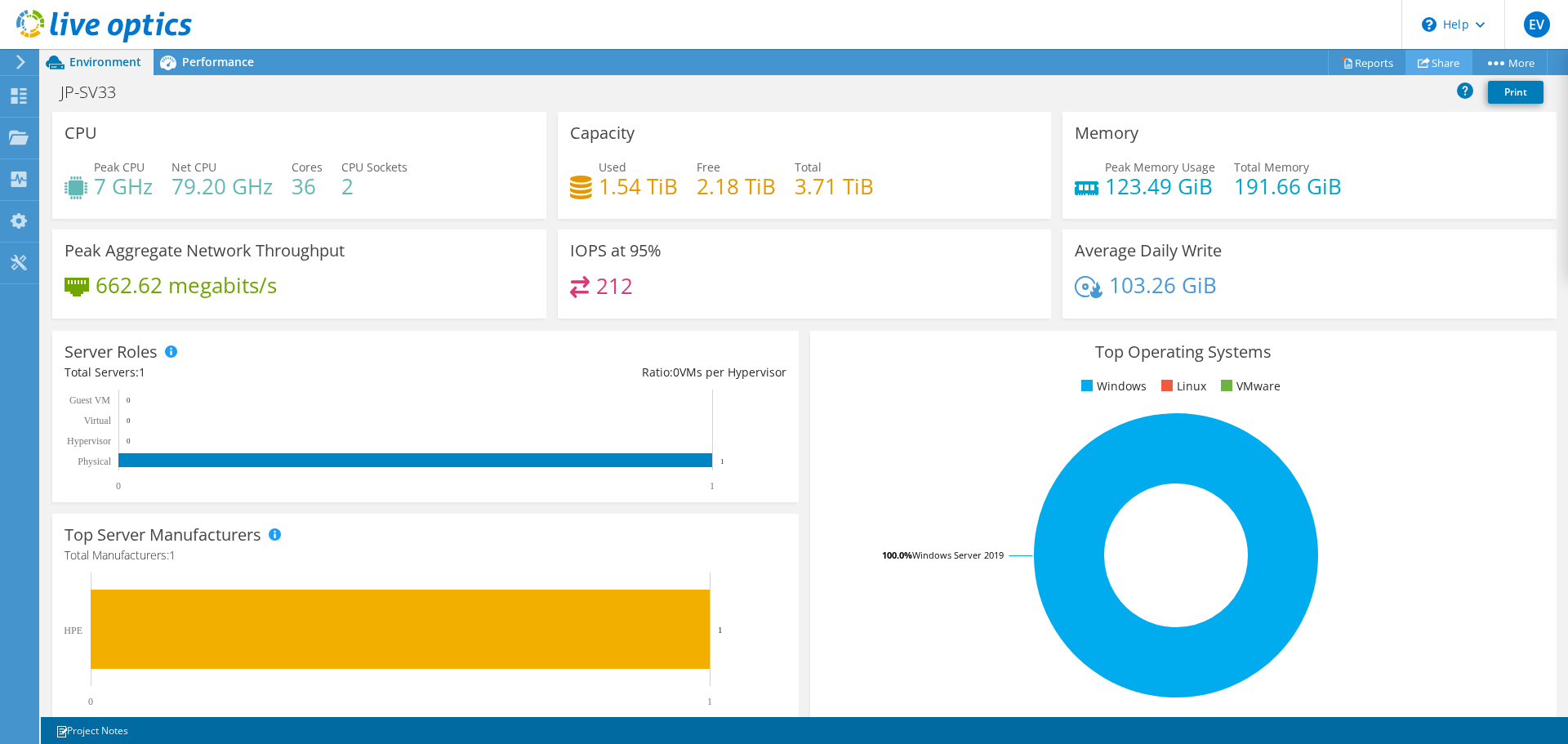 click on "Share" at bounding box center (1439, 62) 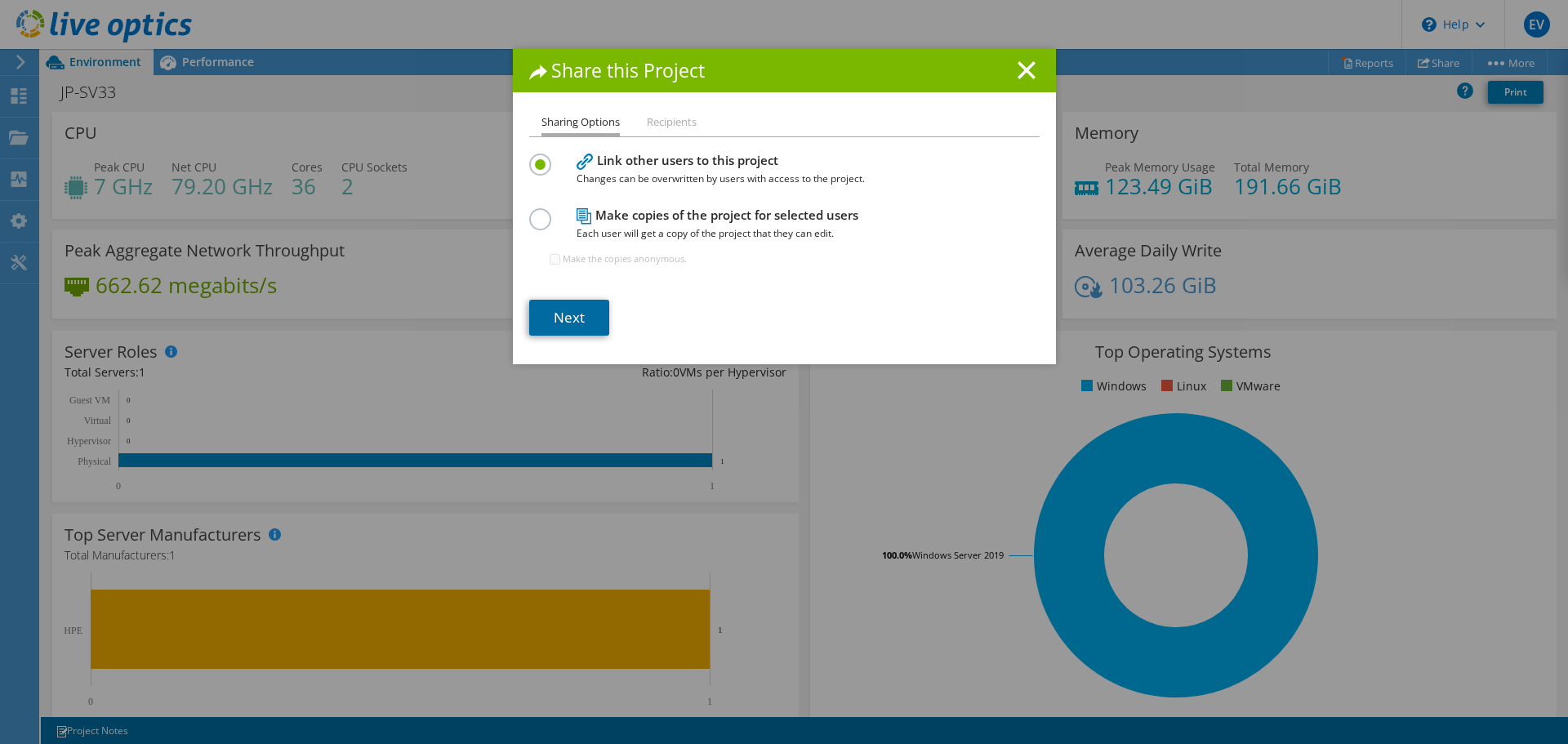 click on "Next" at bounding box center (569, 318) 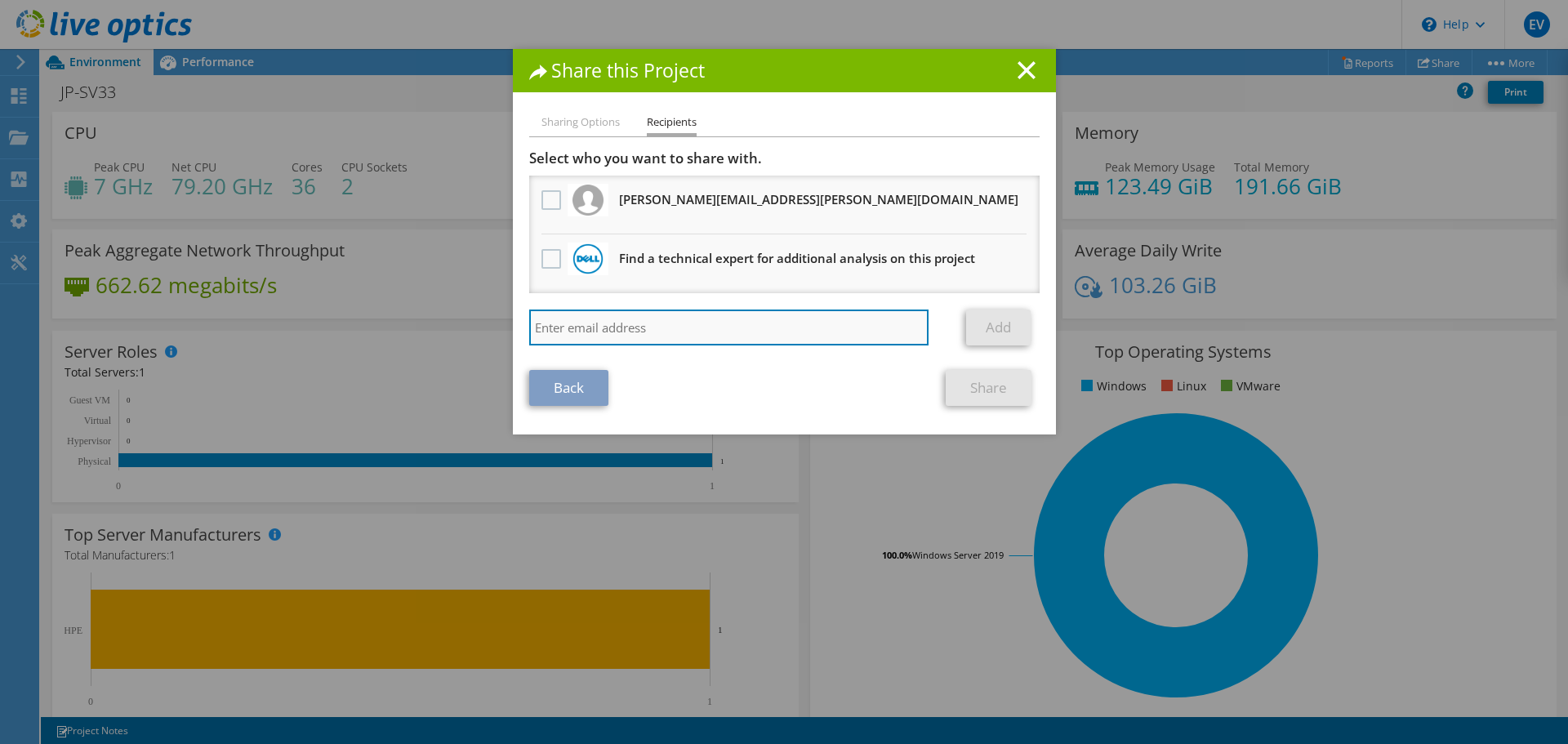 click at bounding box center (729, 327) 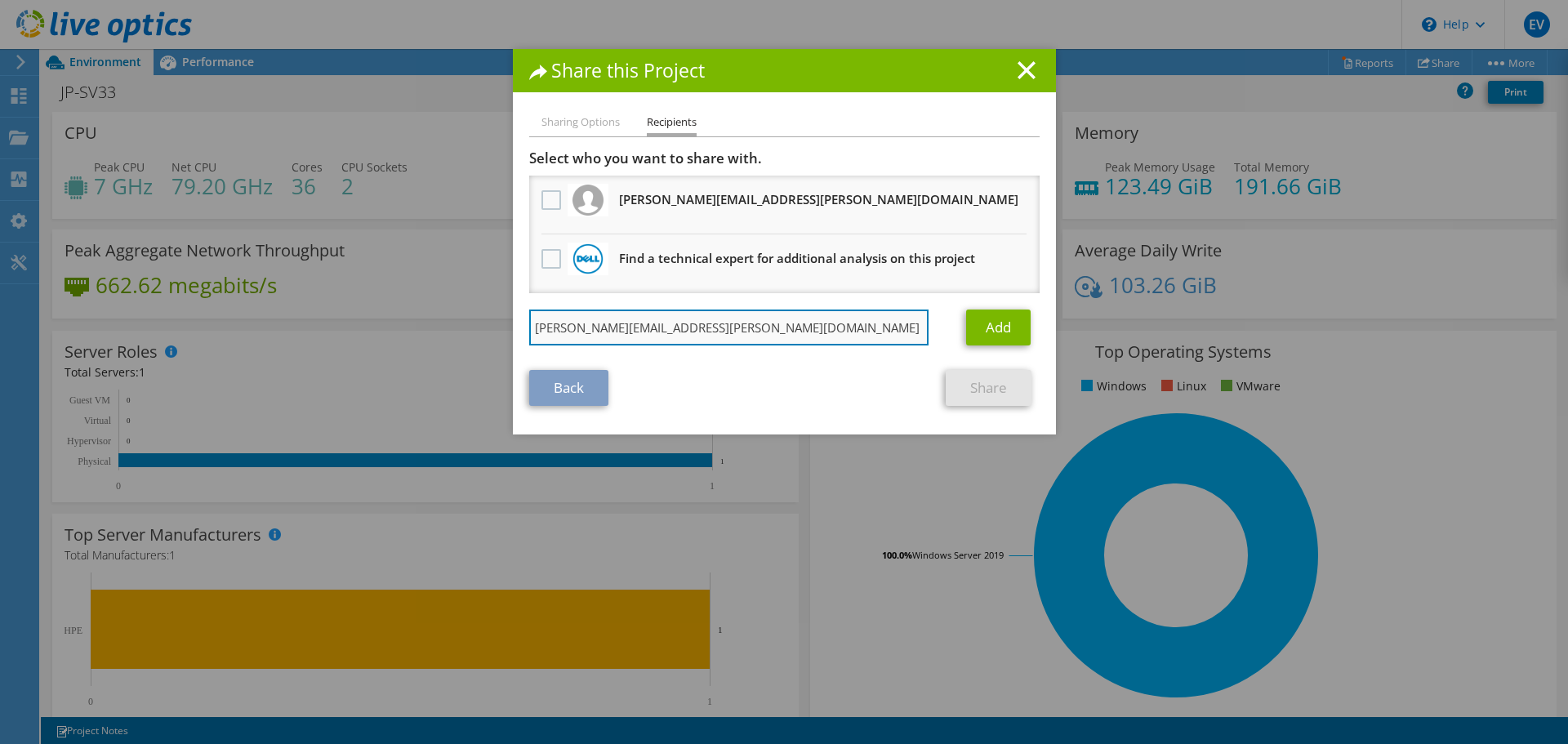 drag, startPoint x: 672, startPoint y: 328, endPoint x: 506, endPoint y: 327, distance: 166.00301 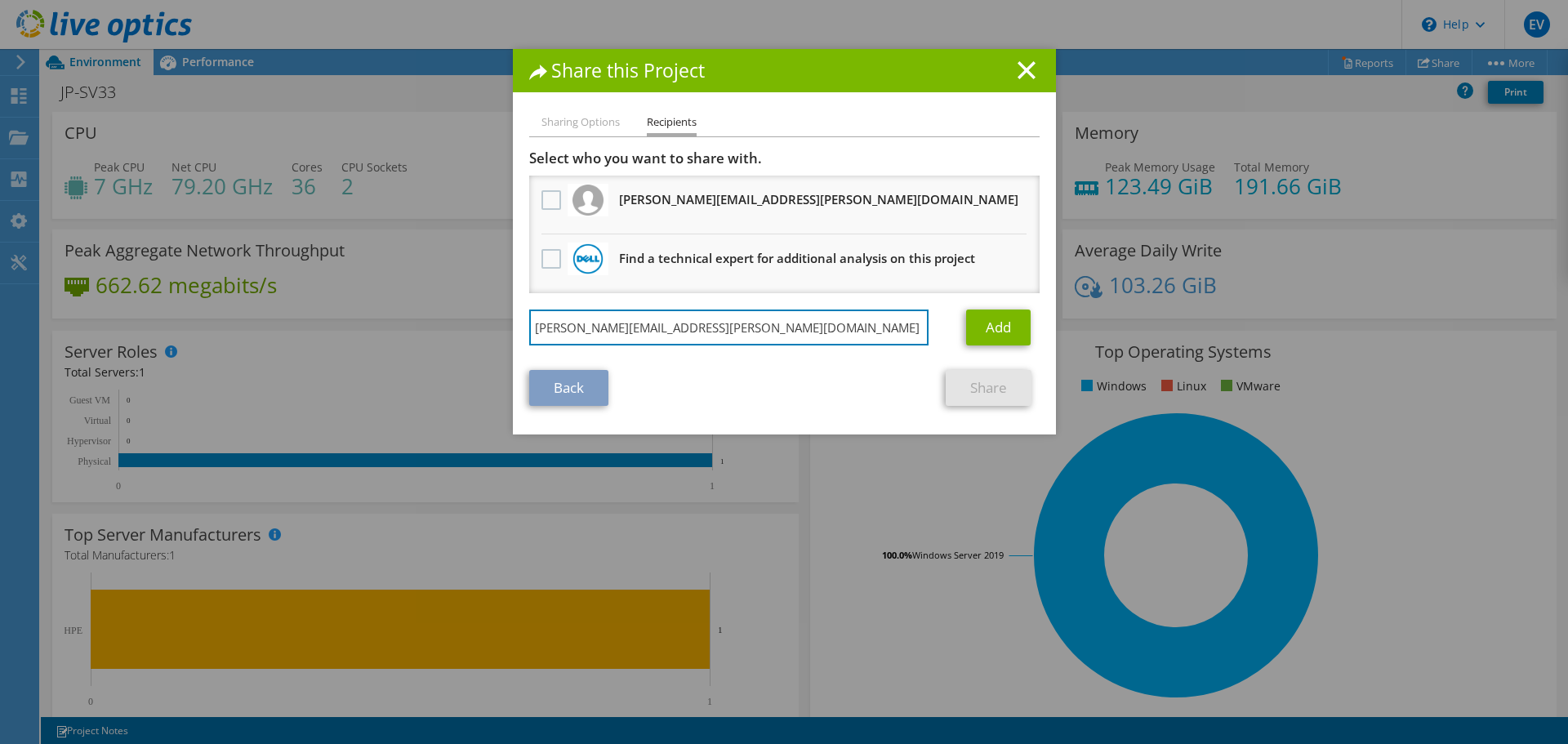 click on "[PERSON_NAME][EMAIL_ADDRESS][PERSON_NAME][DOMAIN_NAME]" at bounding box center [729, 327] 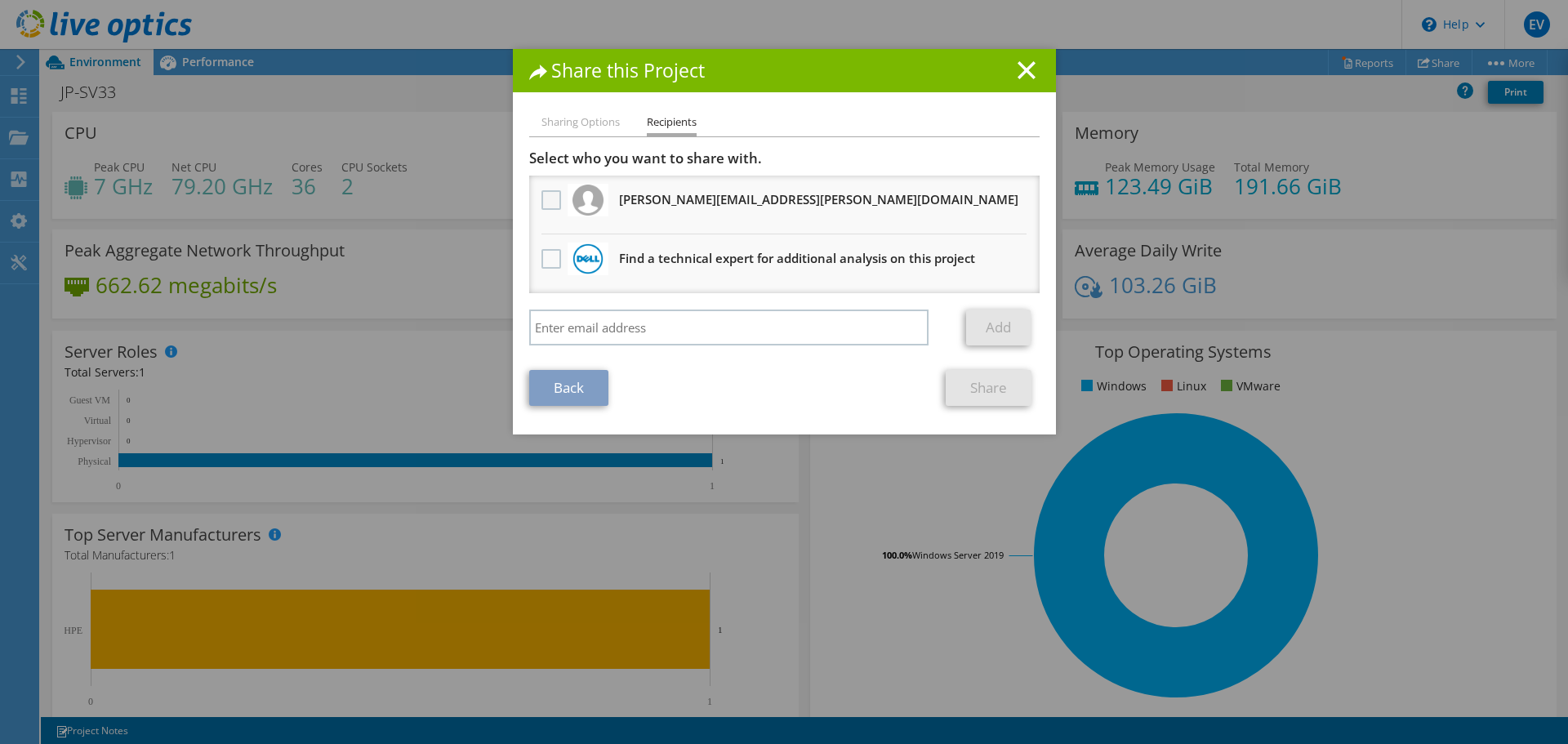 click at bounding box center [553, 200] 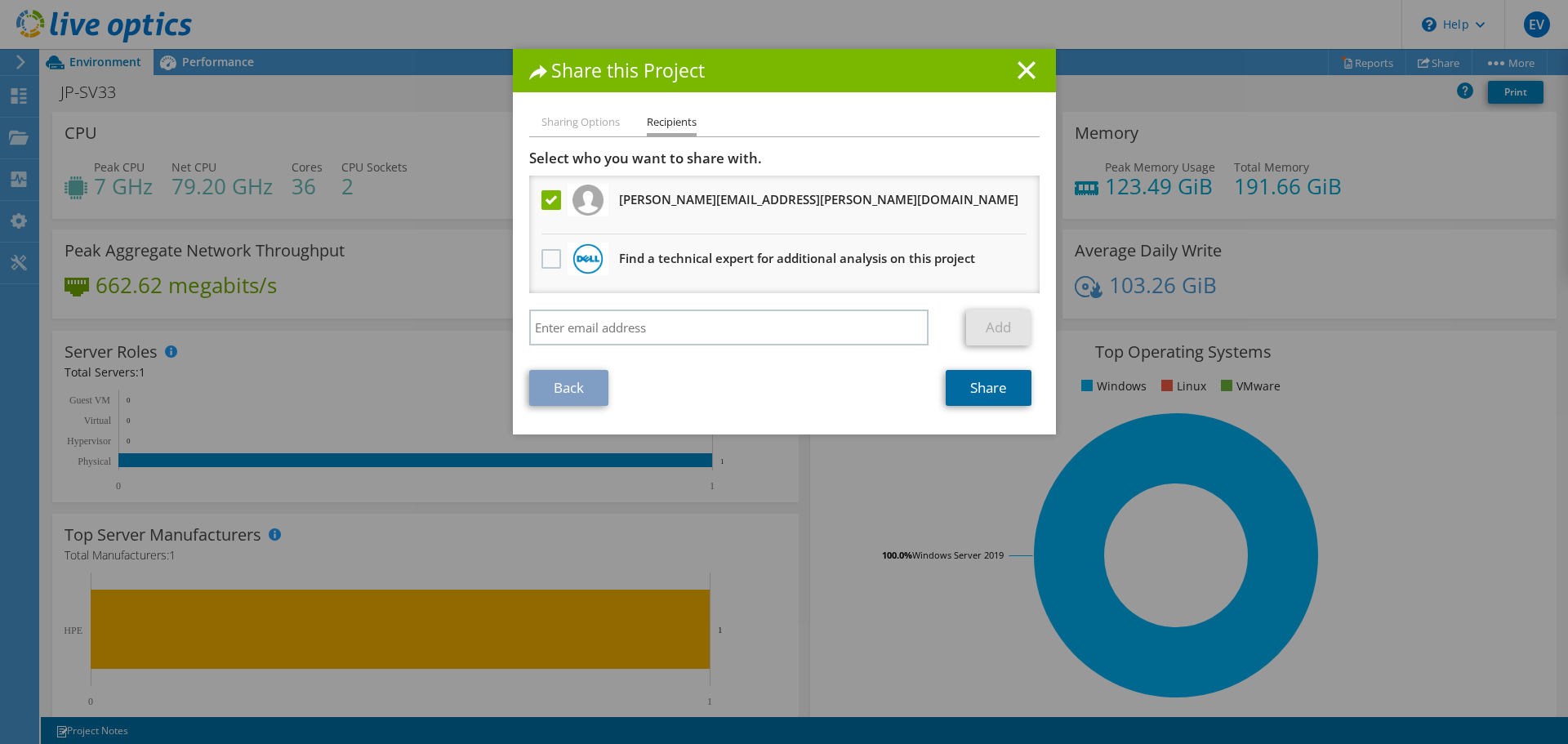 click on "Share" at bounding box center (988, 388) 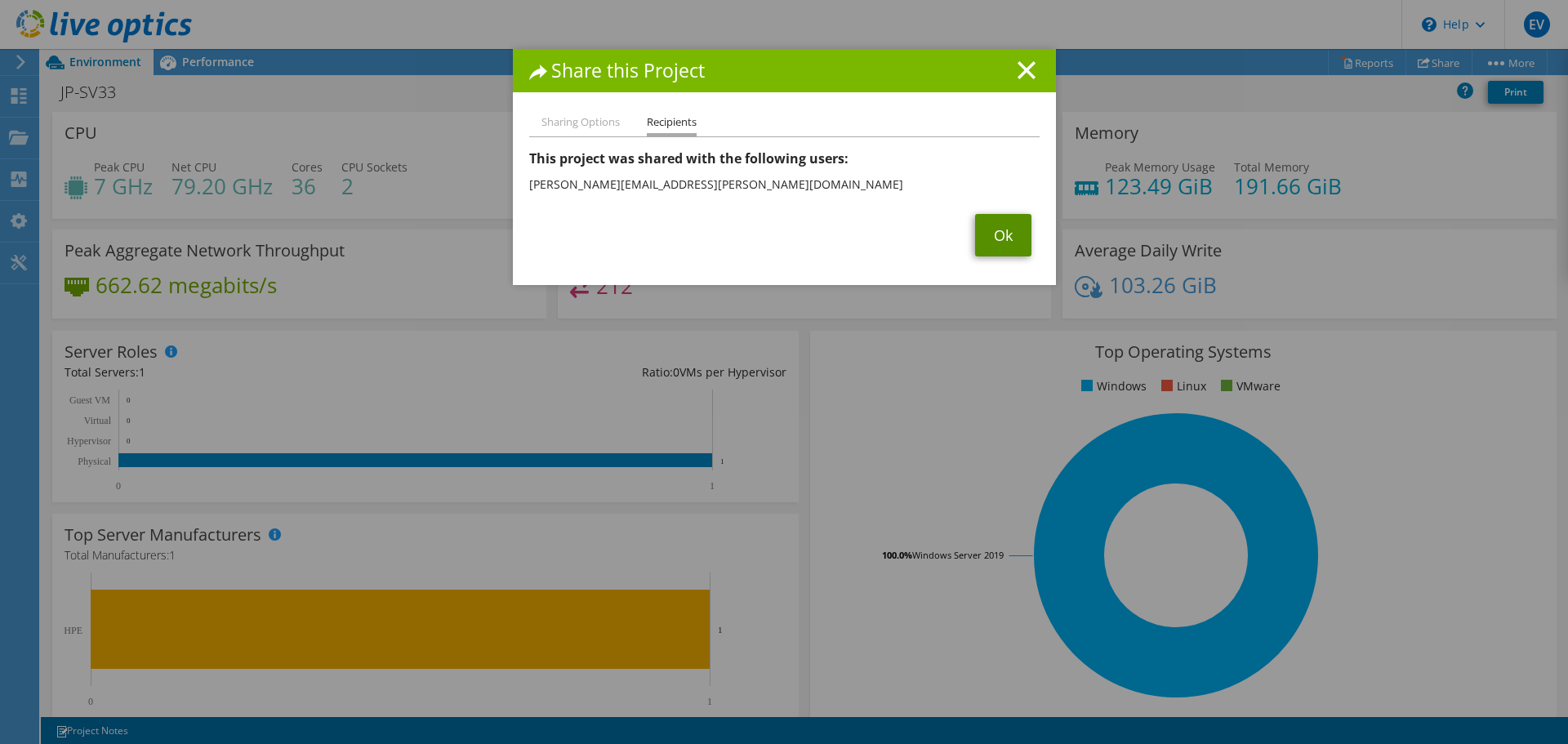 click on "Ok" at bounding box center (1003, 235) 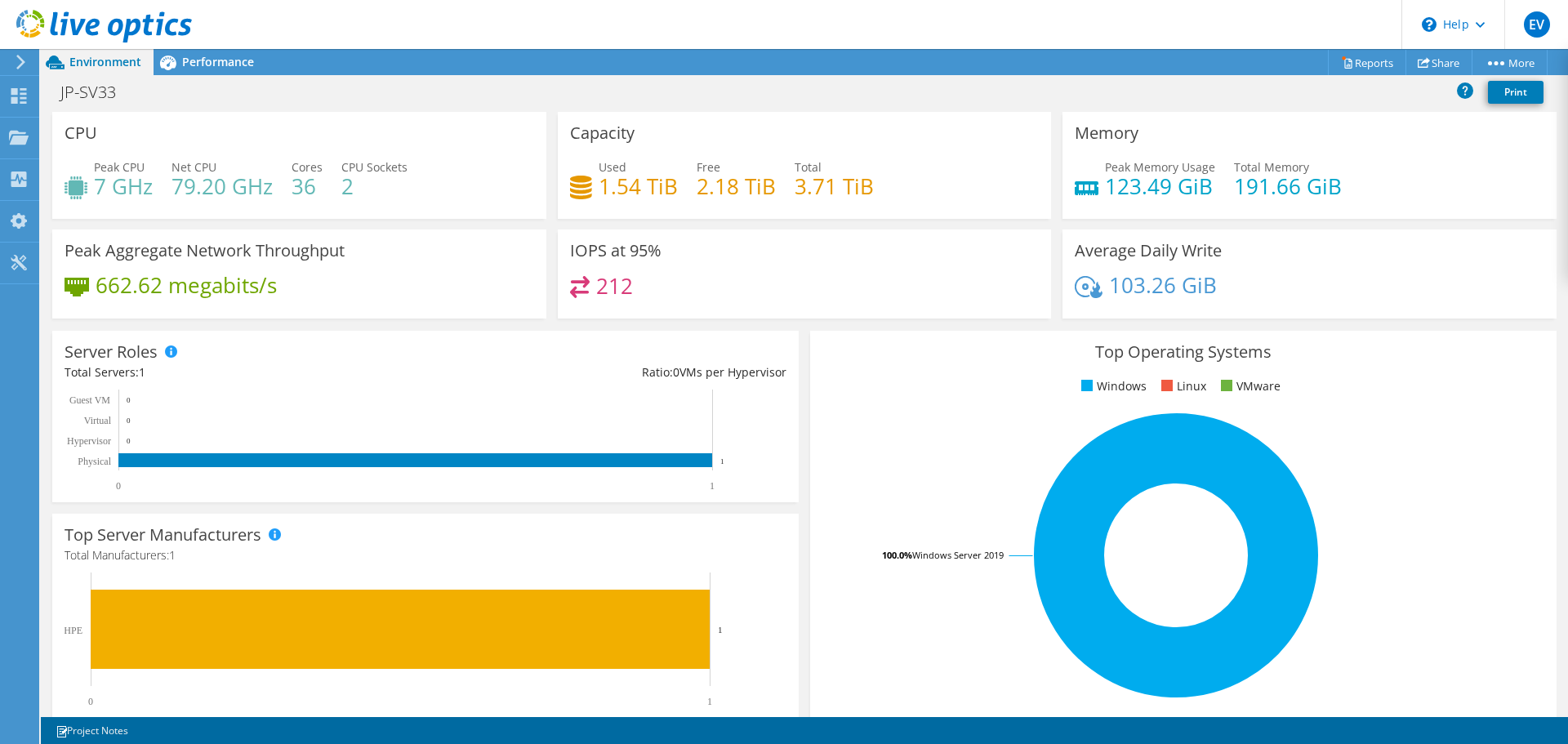 click 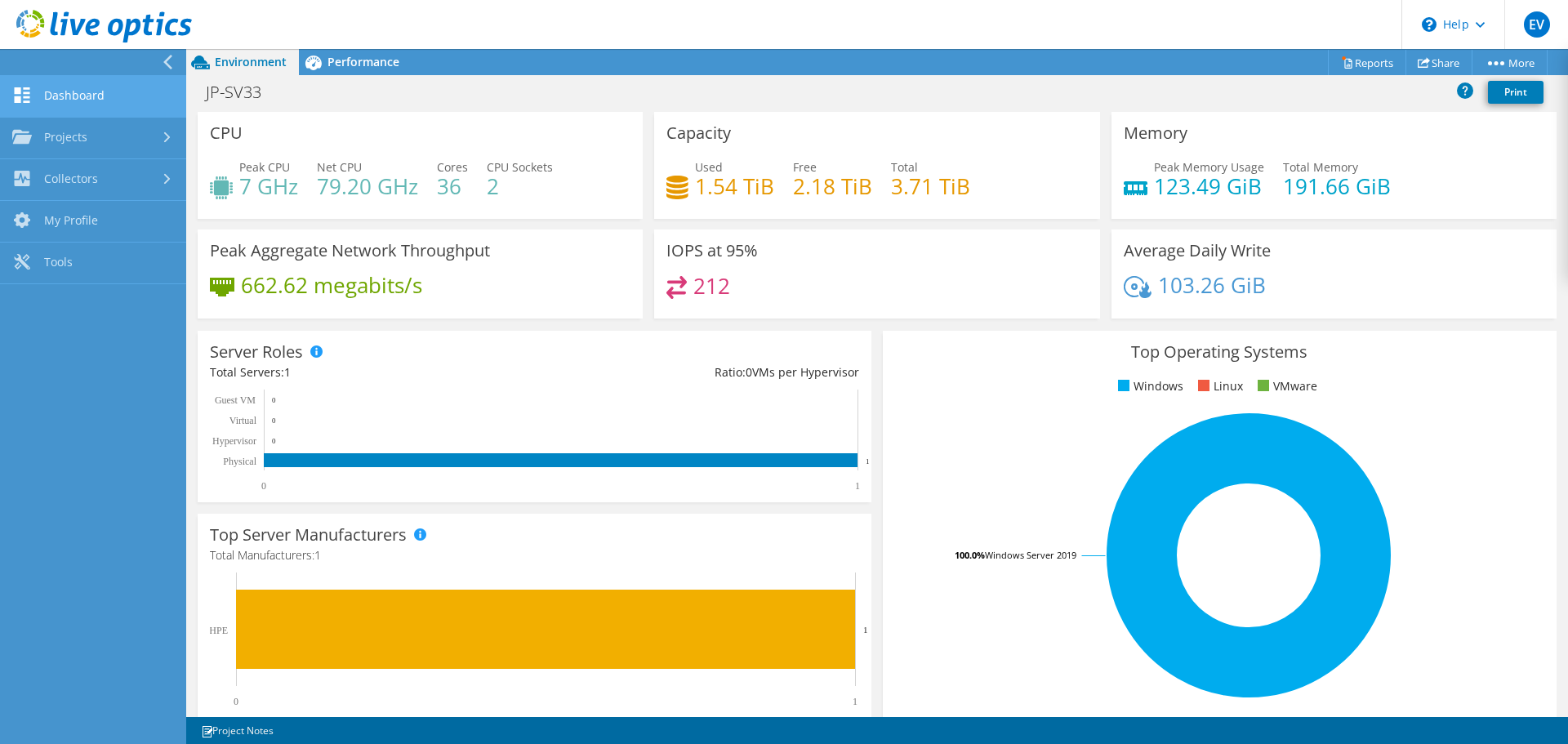 click on "Dashboard" at bounding box center [93, 96] 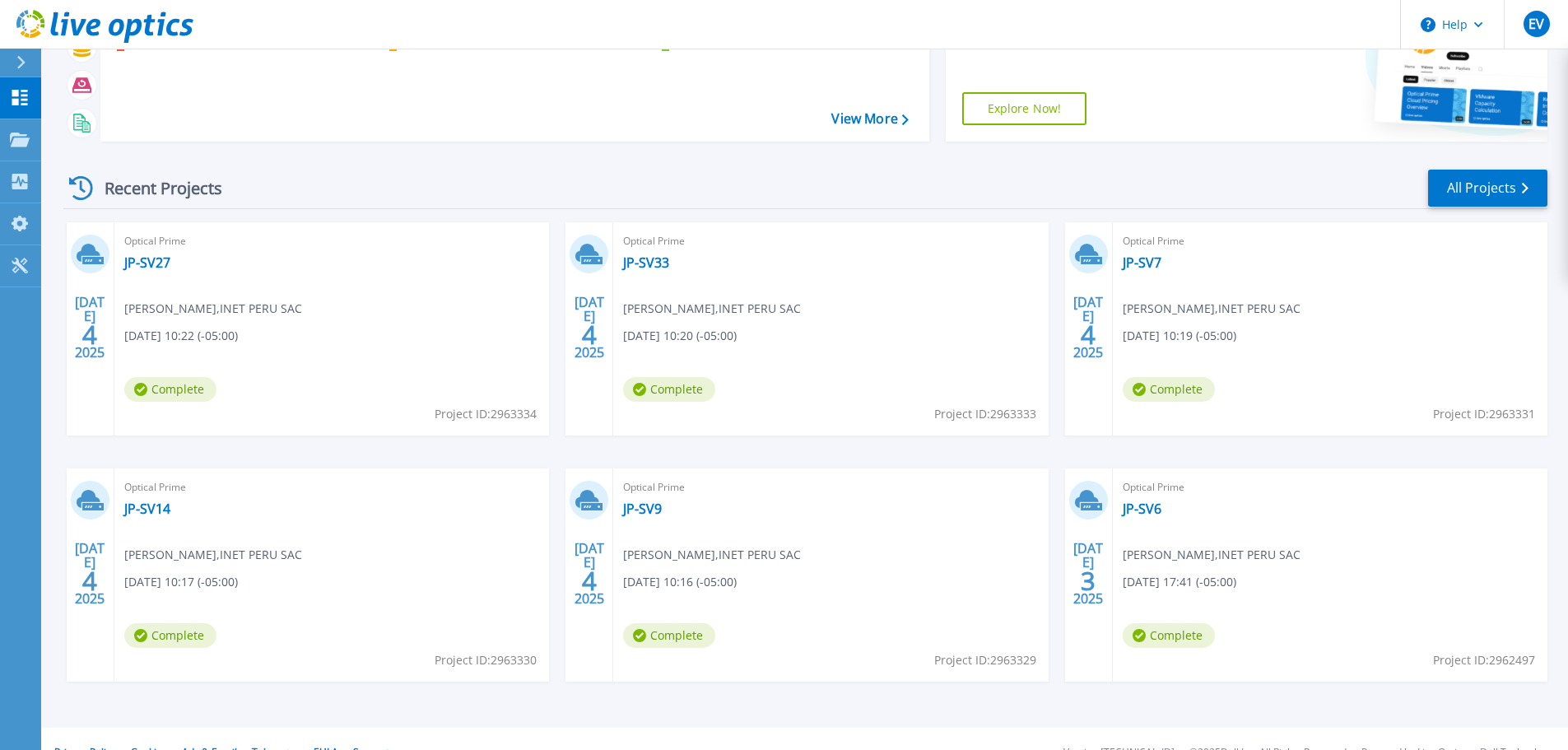 scroll, scrollTop: 162, scrollLeft: 0, axis: vertical 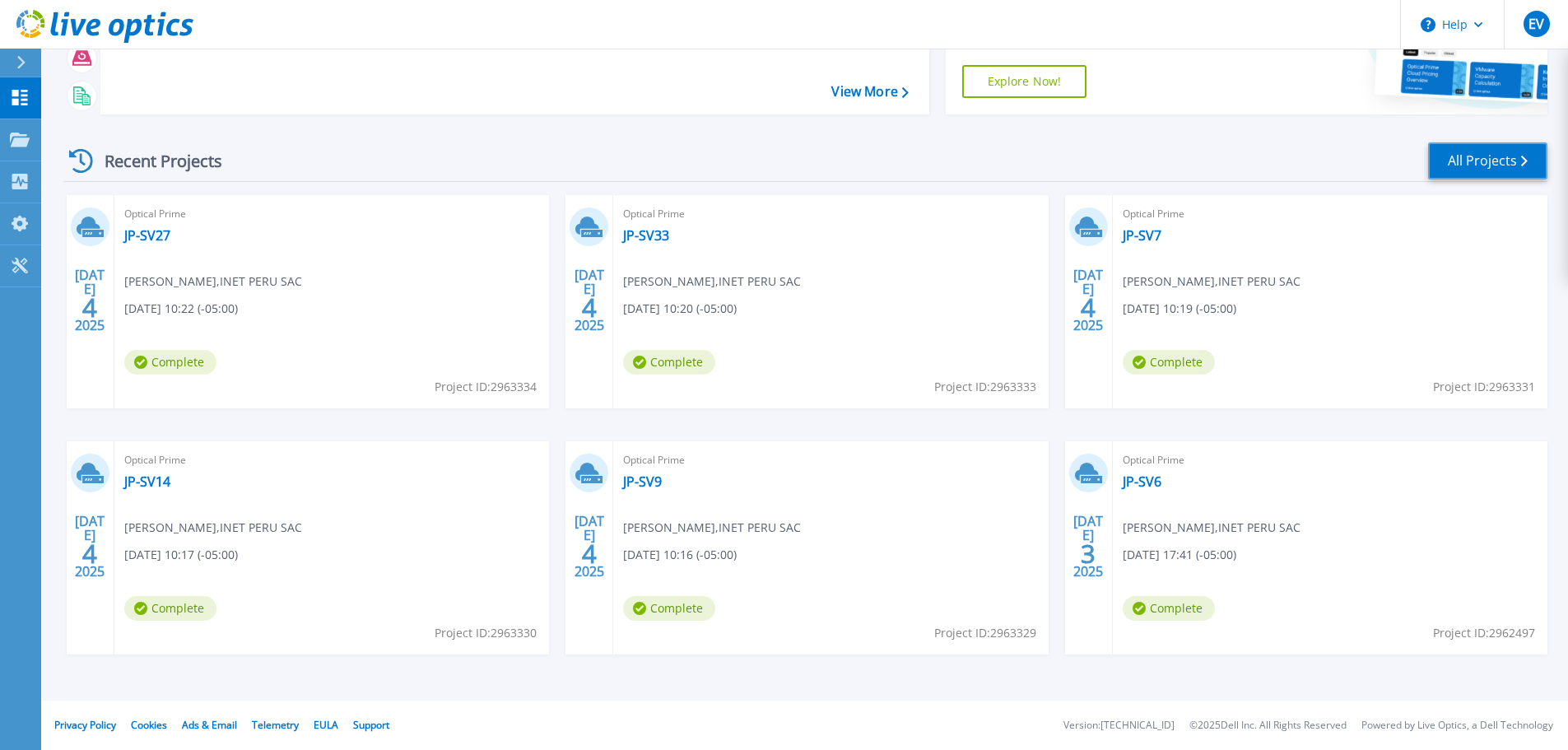 click on "All Projects" at bounding box center [1487, 161] 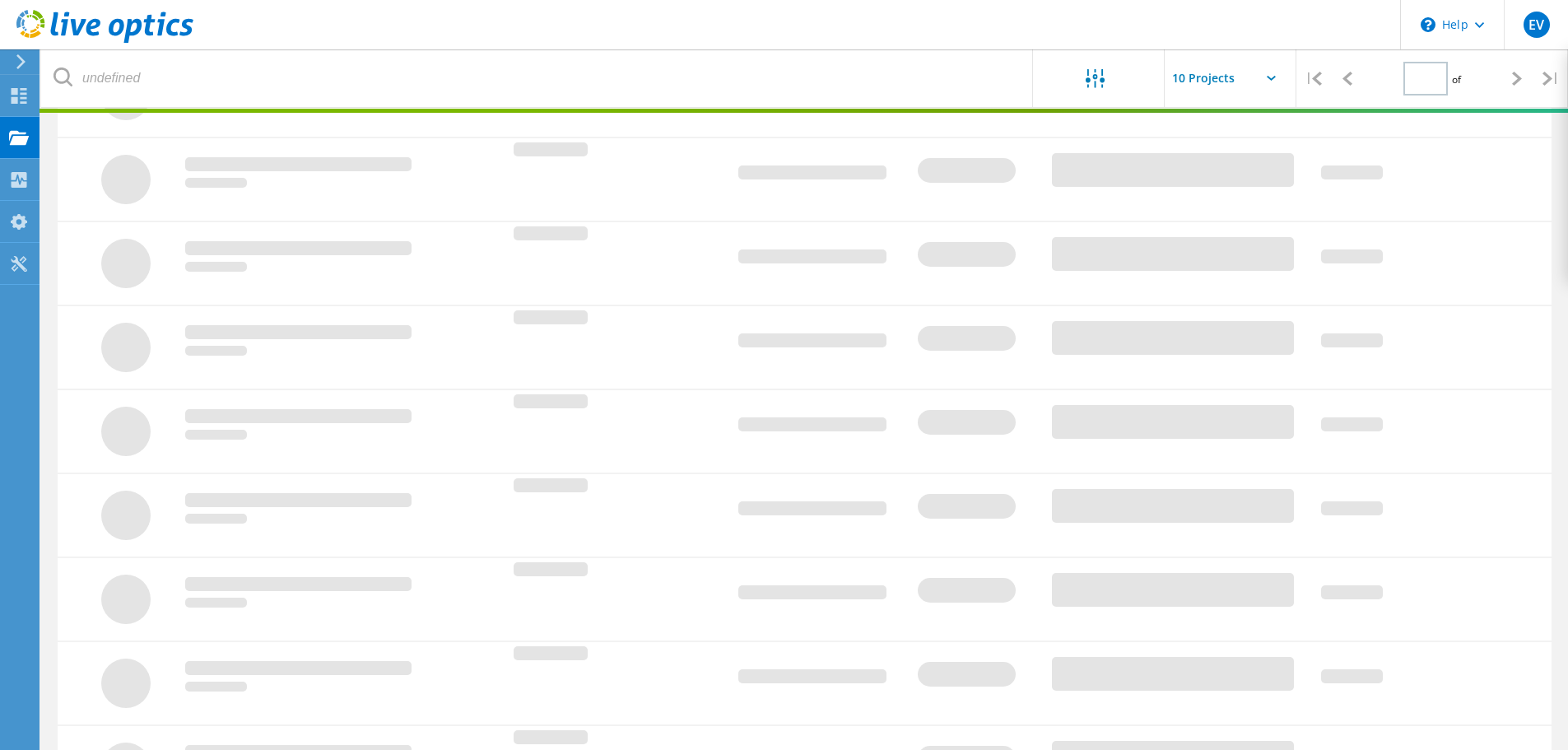 type on "1" 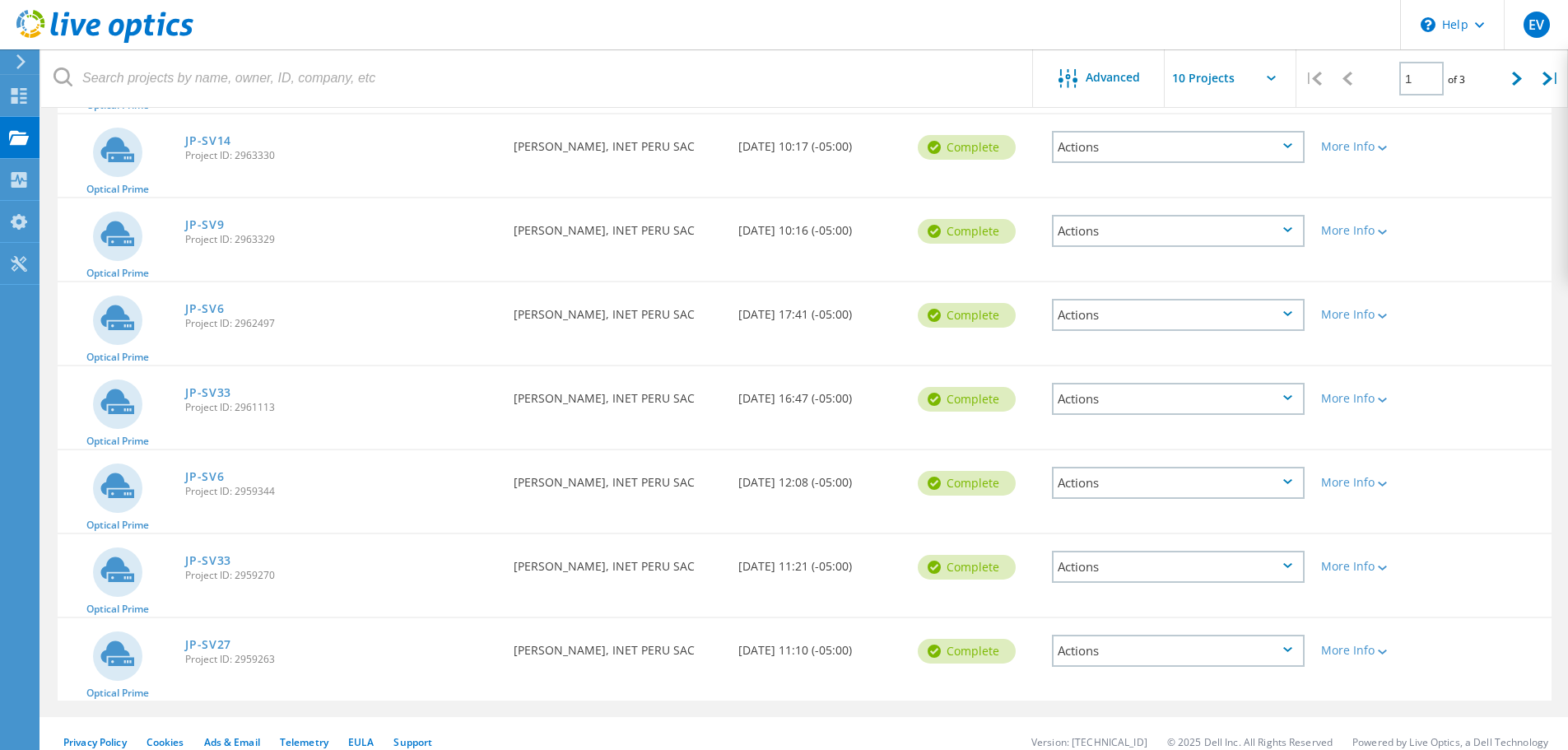 scroll, scrollTop: 458, scrollLeft: 0, axis: vertical 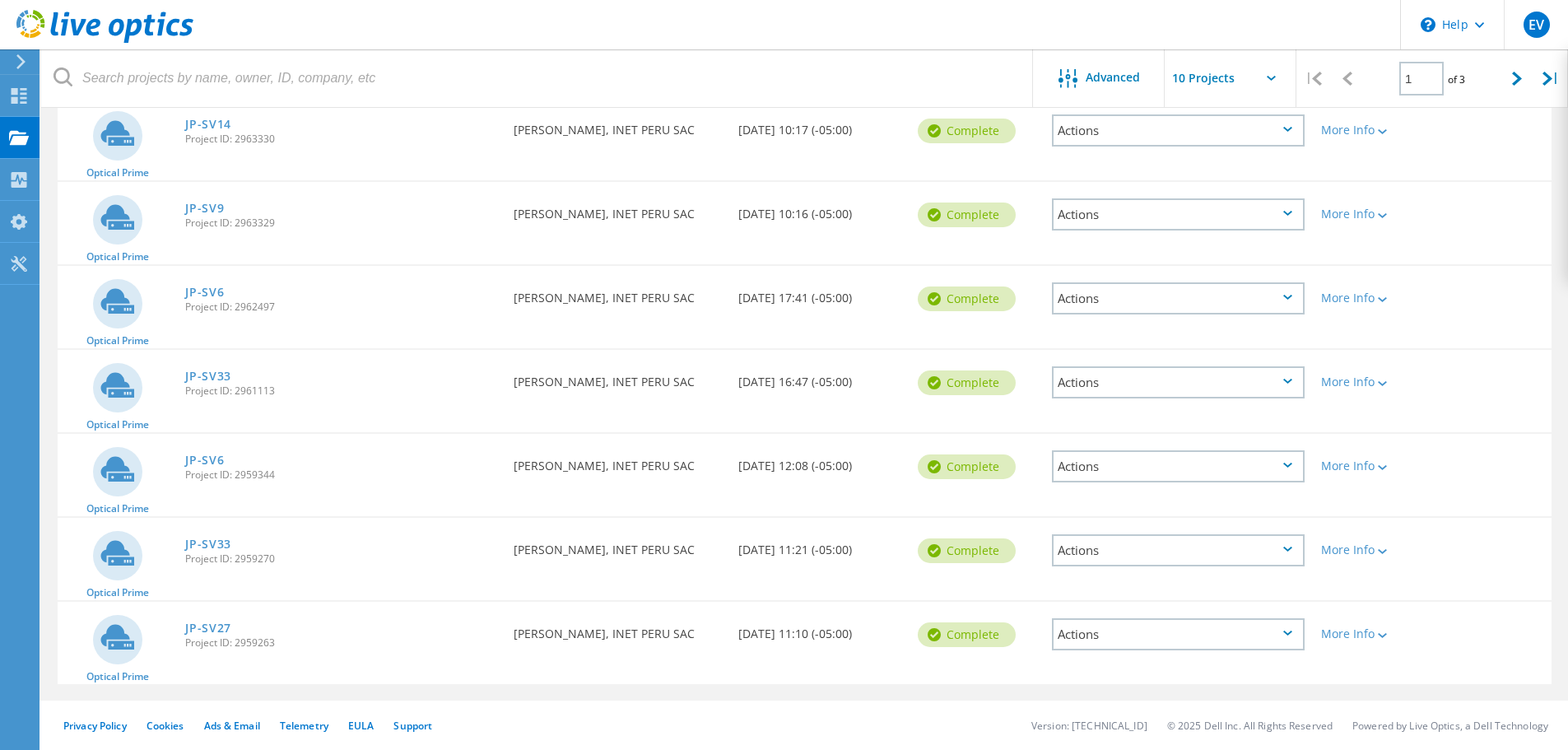 click on "Actions" 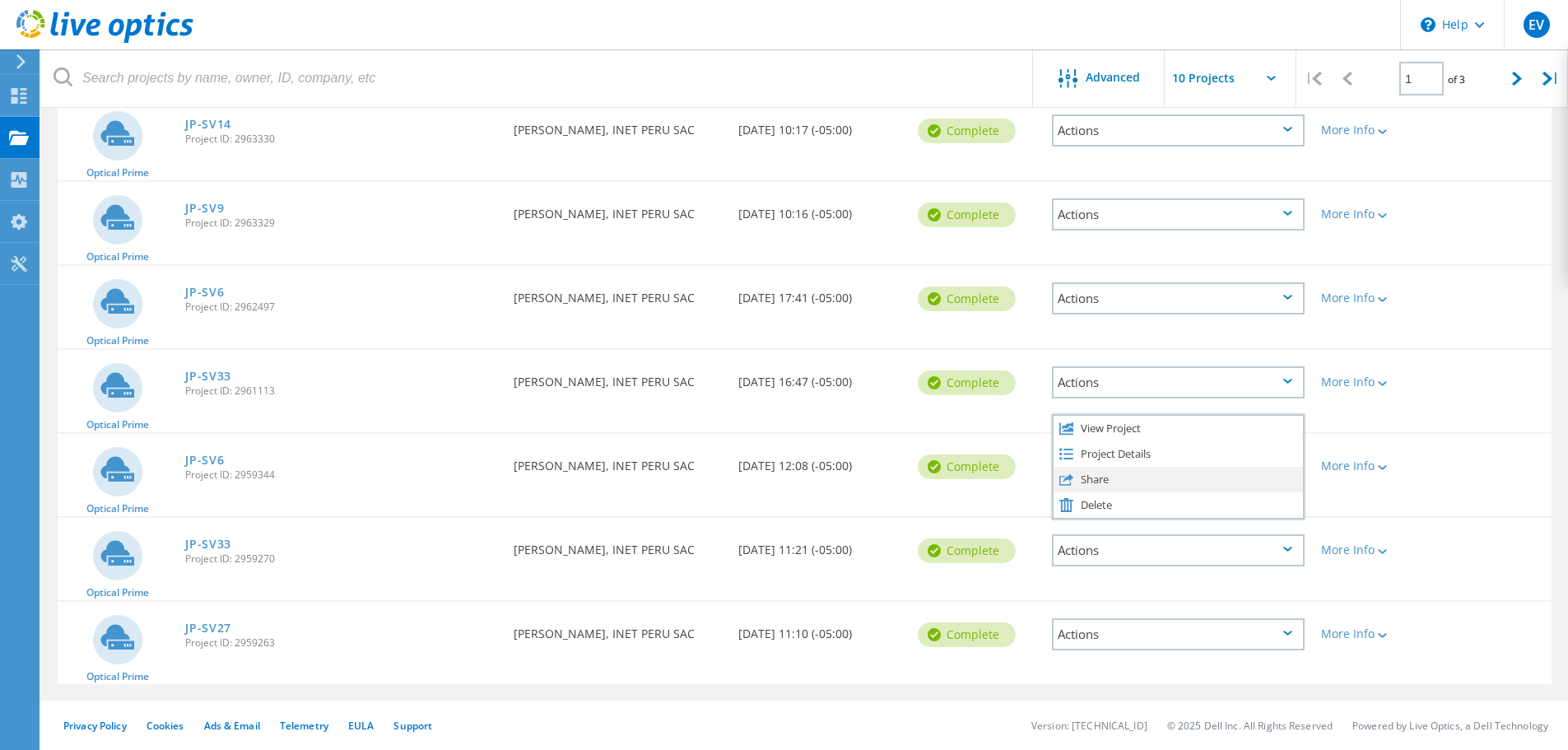 click on "Share" 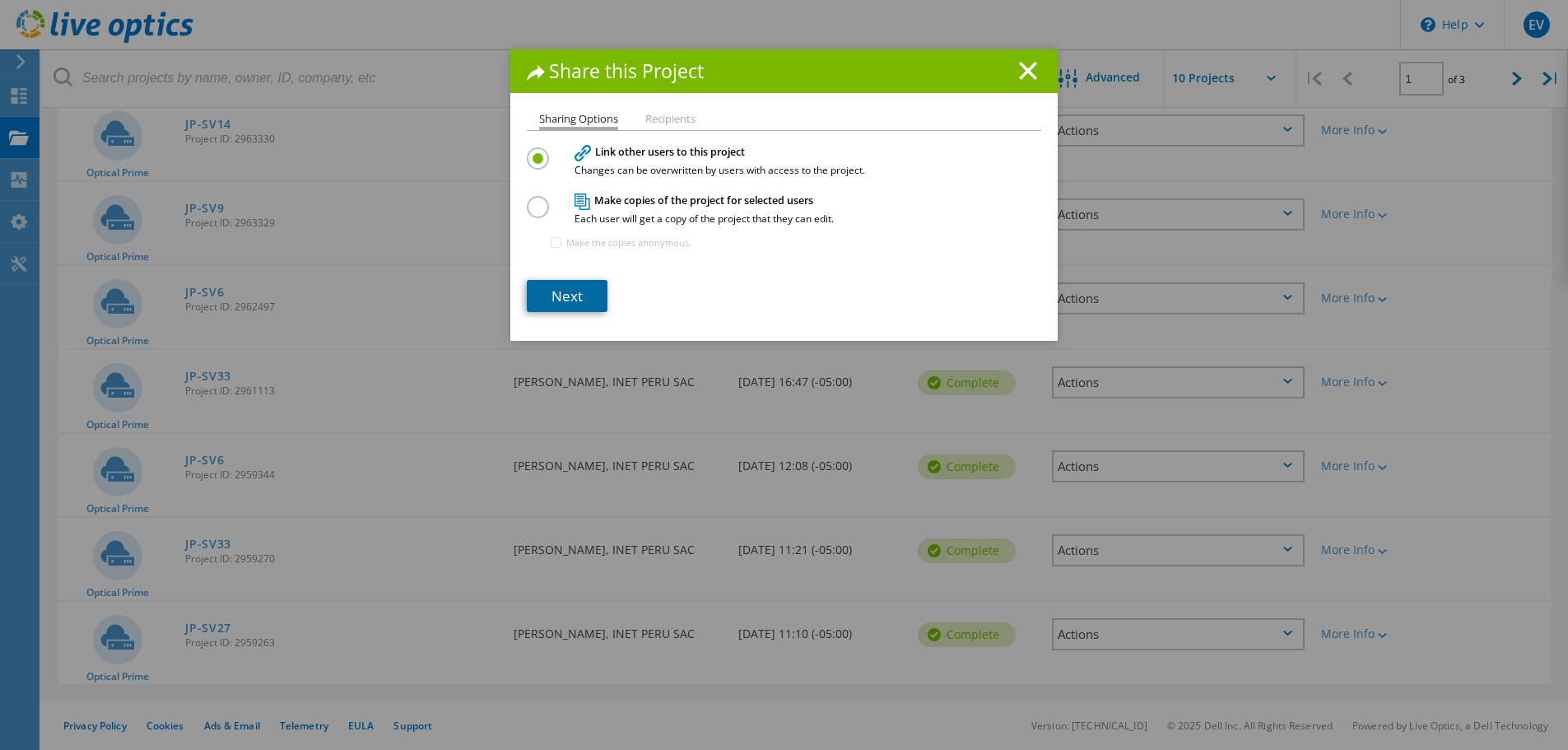 click on "Next" at bounding box center [567, 296] 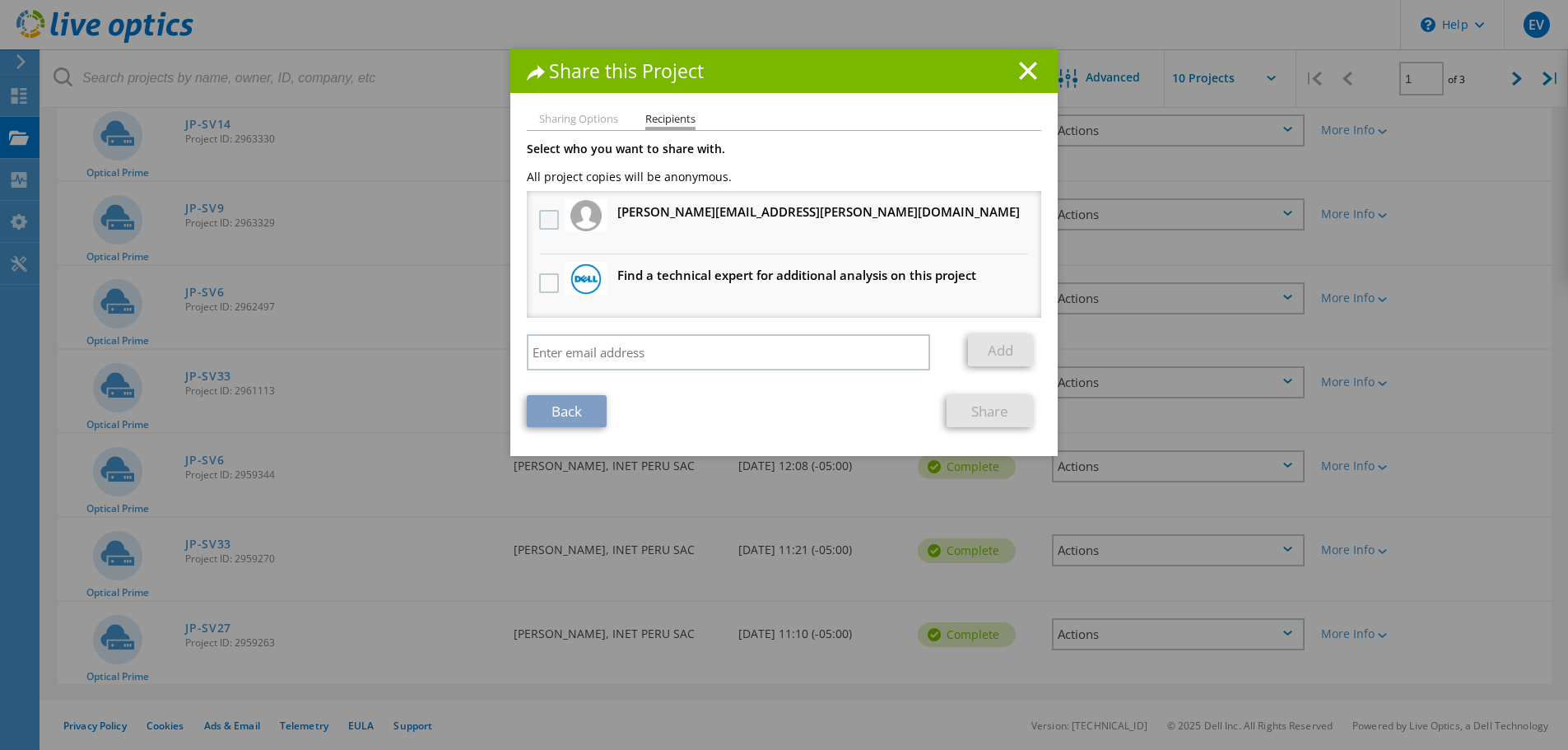 click at bounding box center (551, 220) 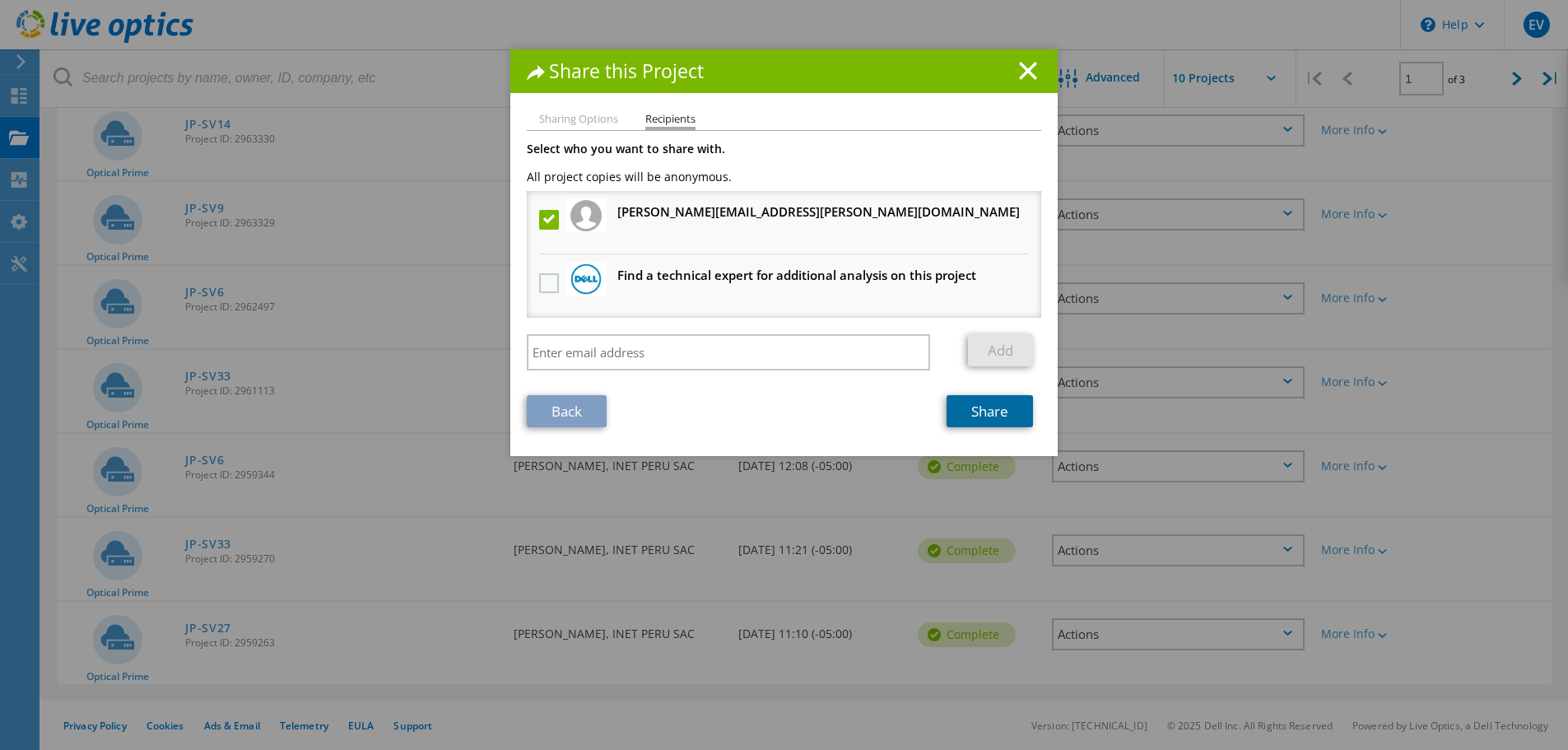 click on "Share" at bounding box center [989, 411] 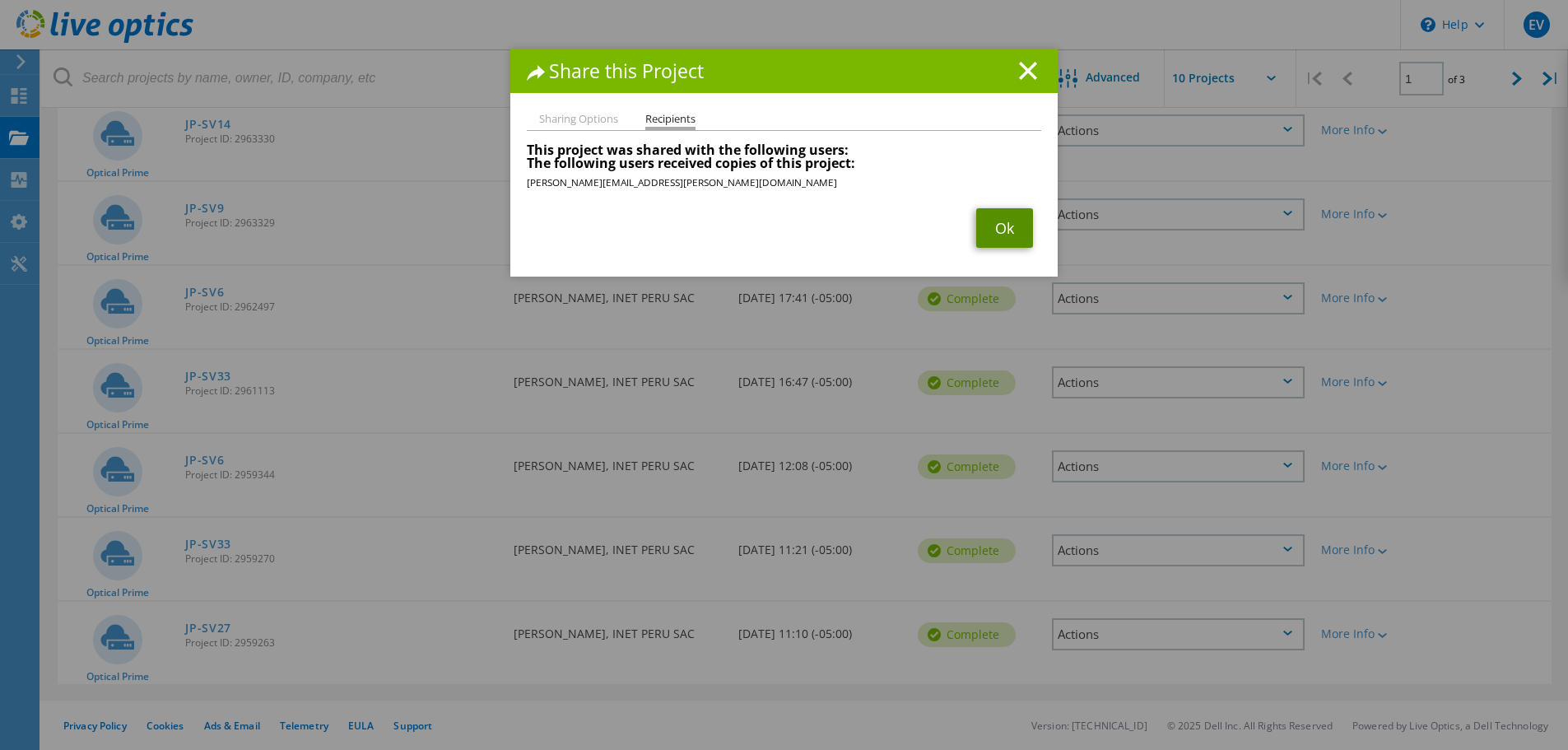 click on "Ok" at bounding box center (1004, 228) 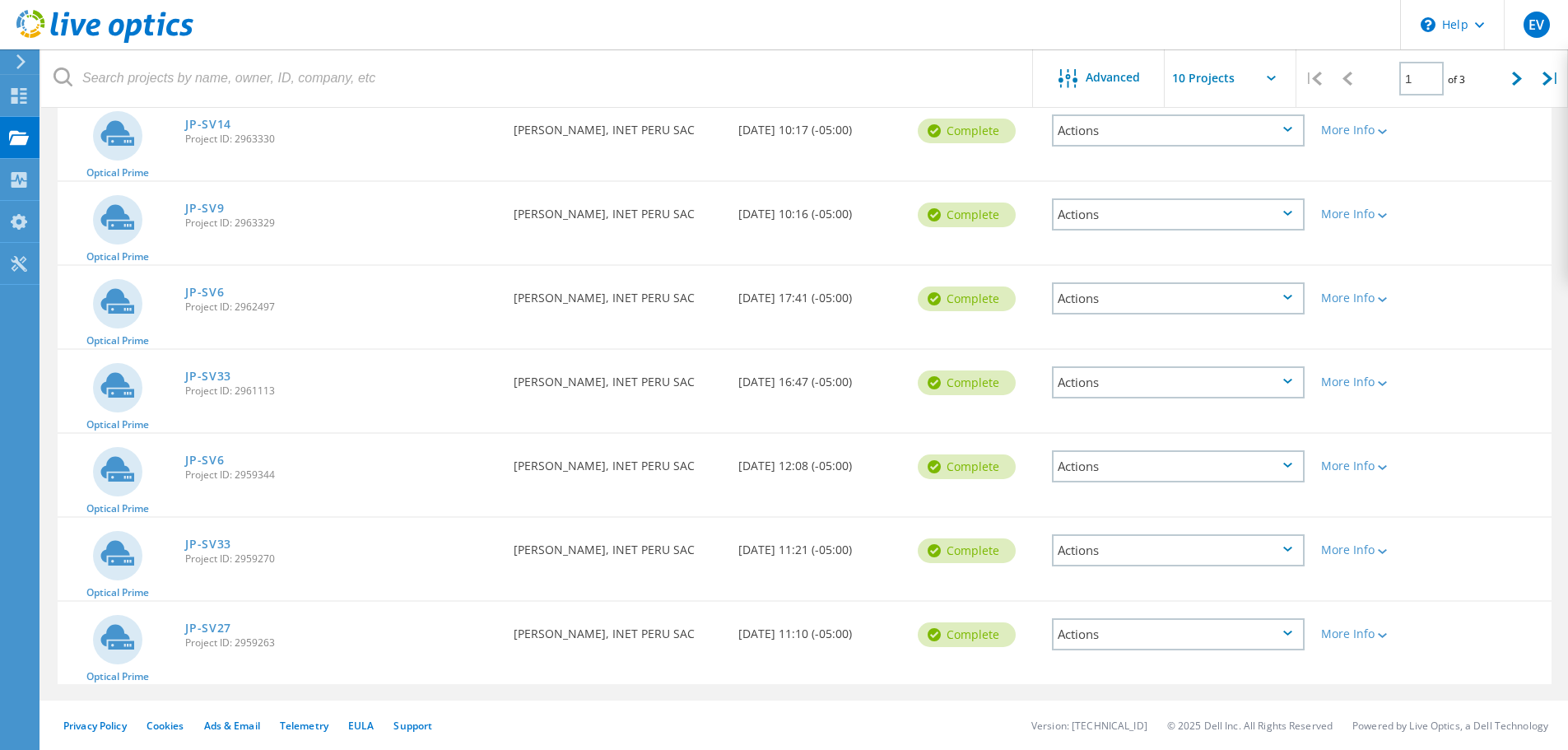 click on "Actions" 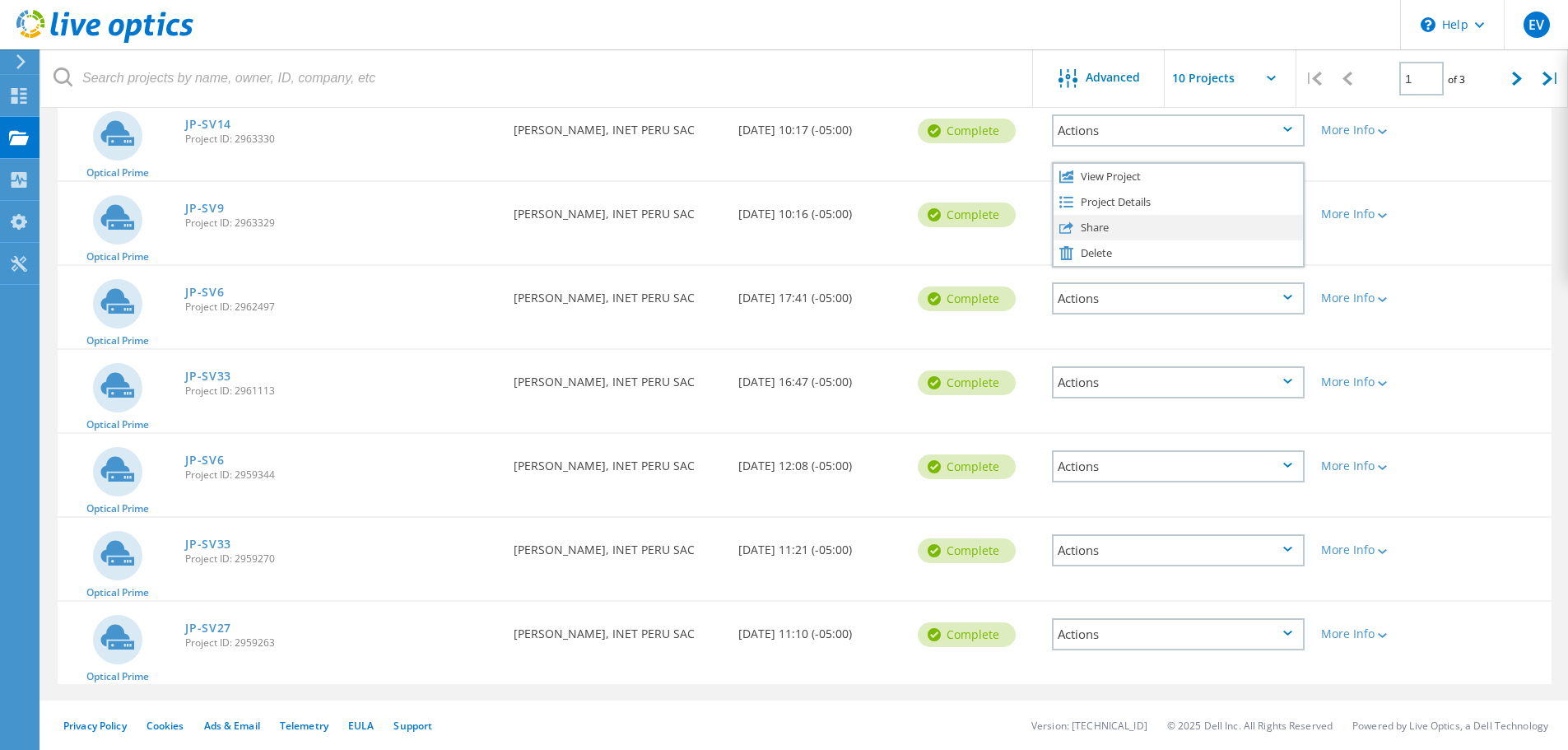 click on "Share" 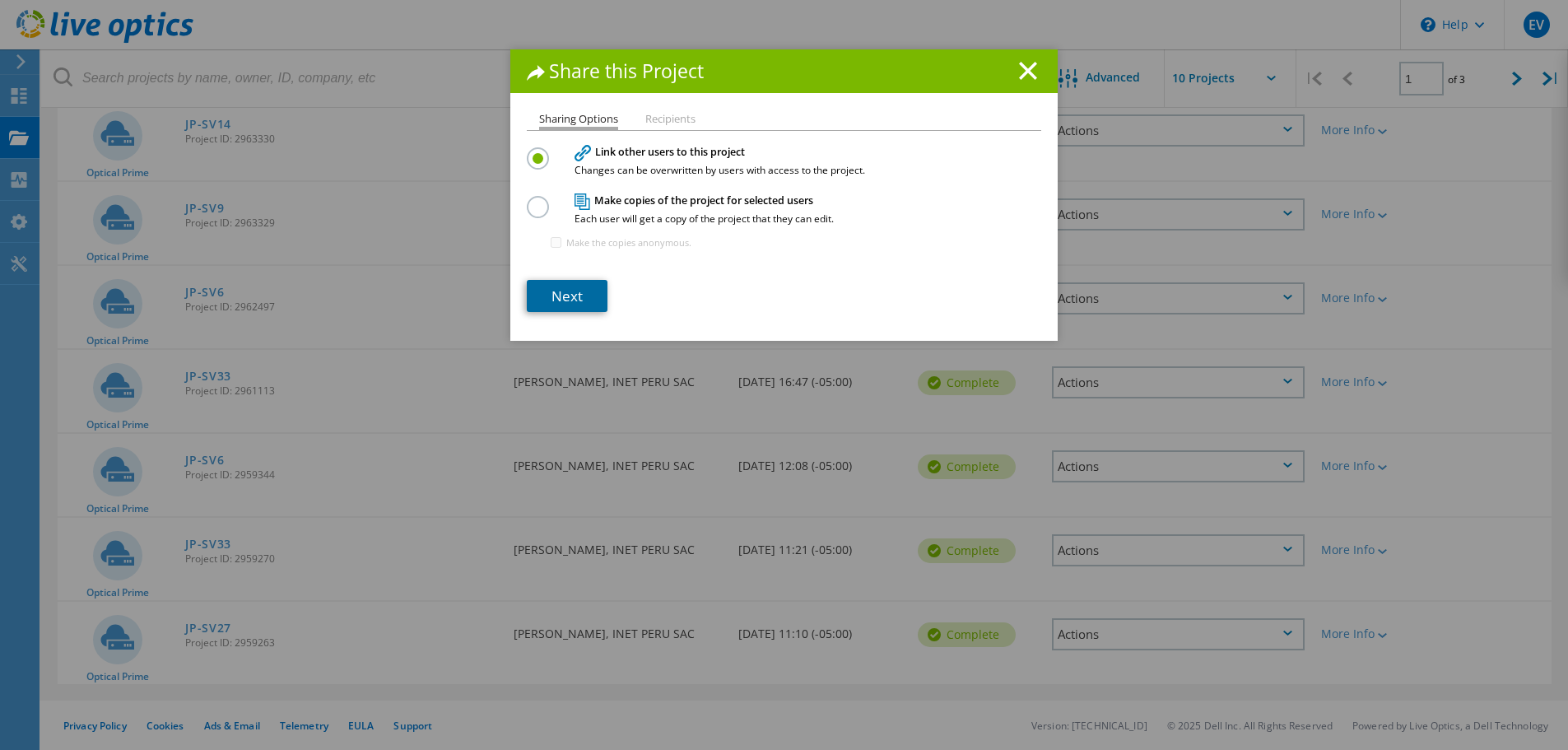 click on "Next" at bounding box center (567, 296) 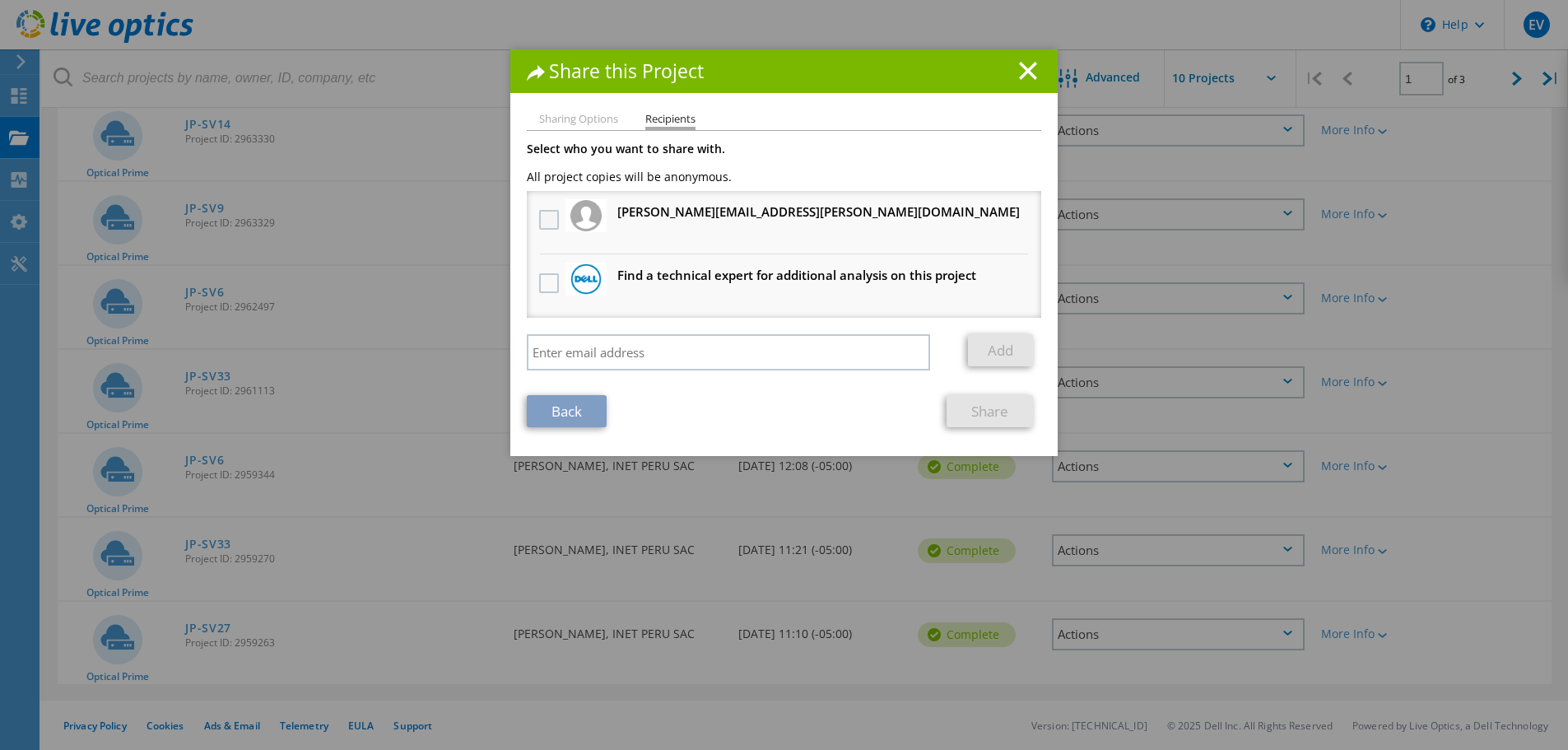 click at bounding box center [551, 220] 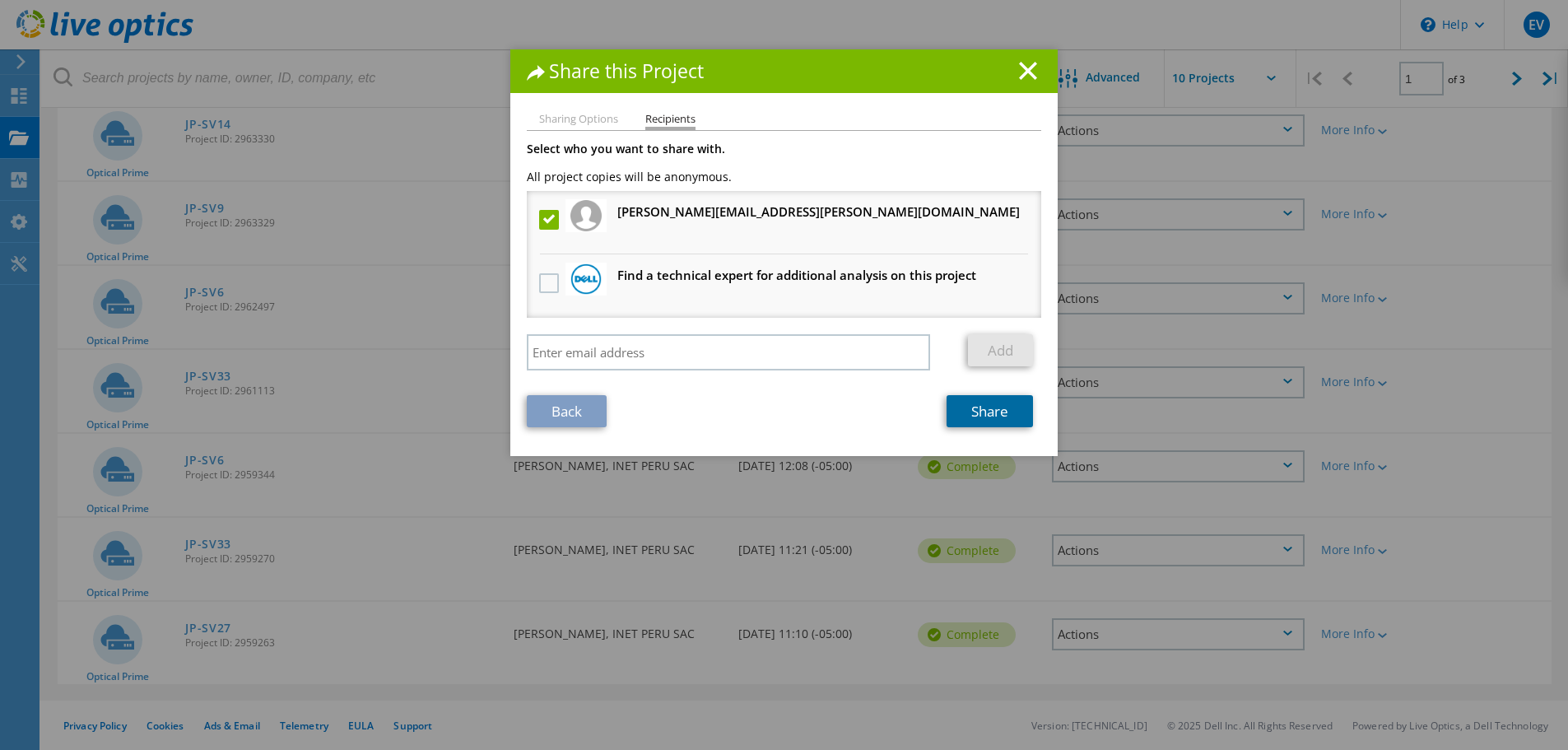 click on "Share" at bounding box center [989, 411] 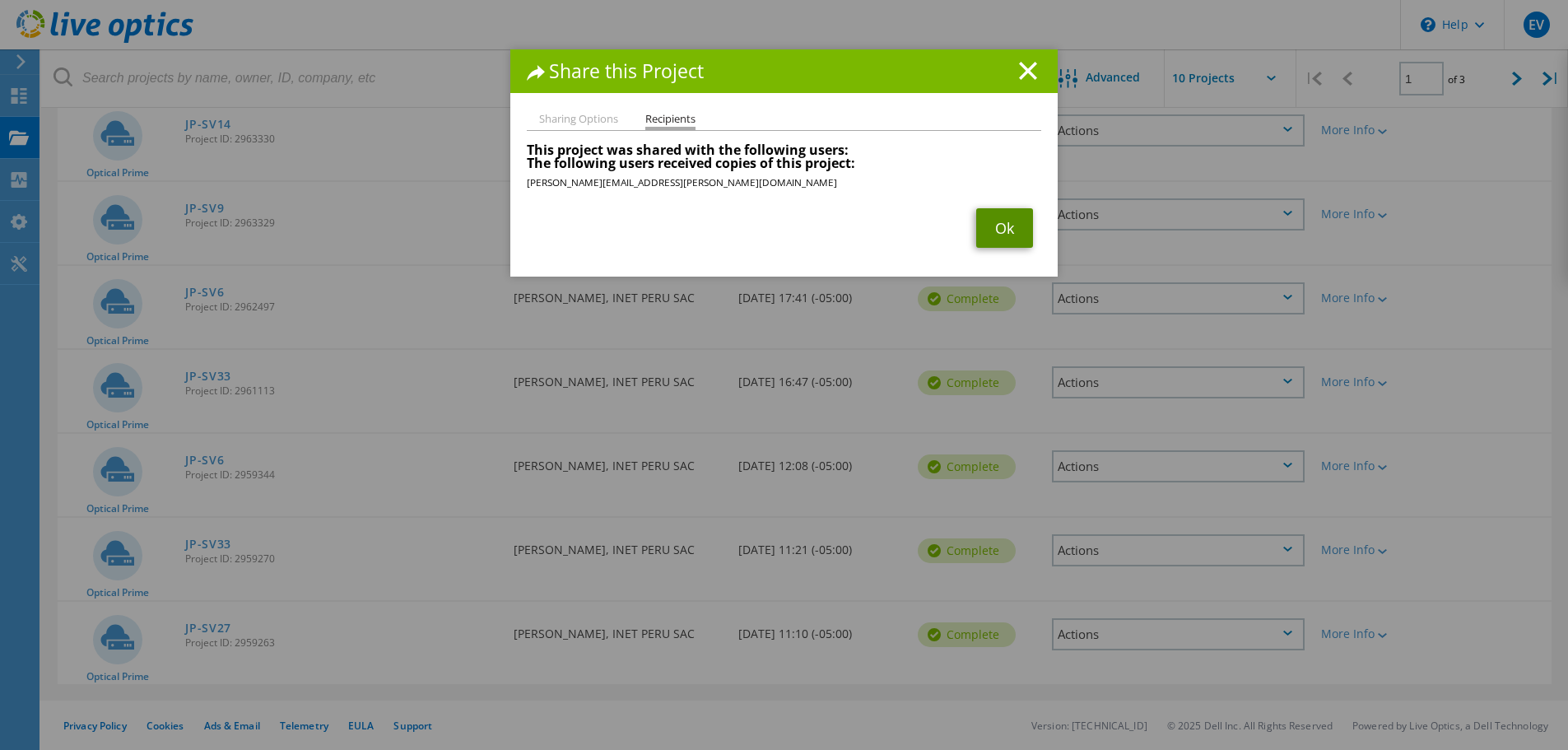 click on "Ok" at bounding box center (1004, 228) 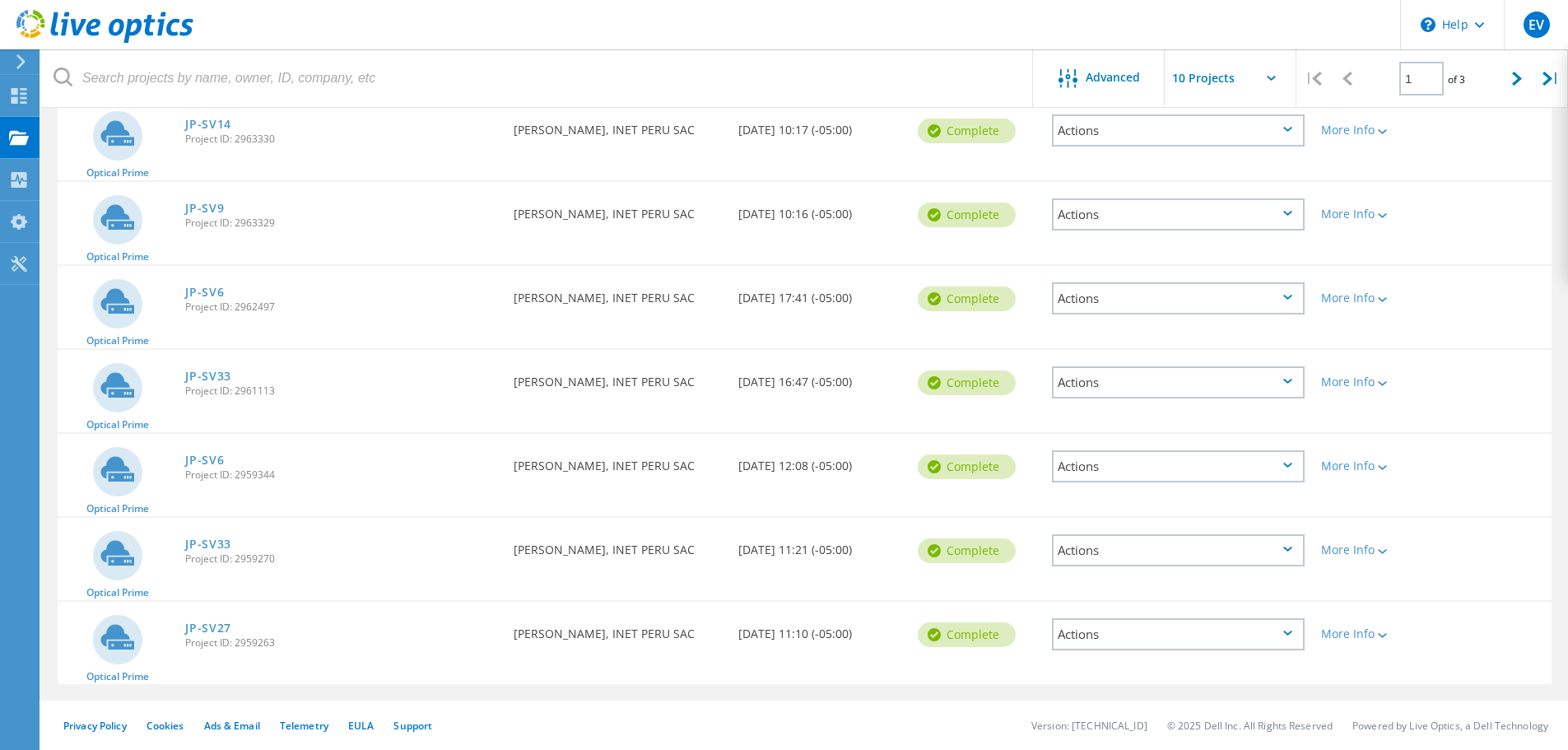 click on "Actions" 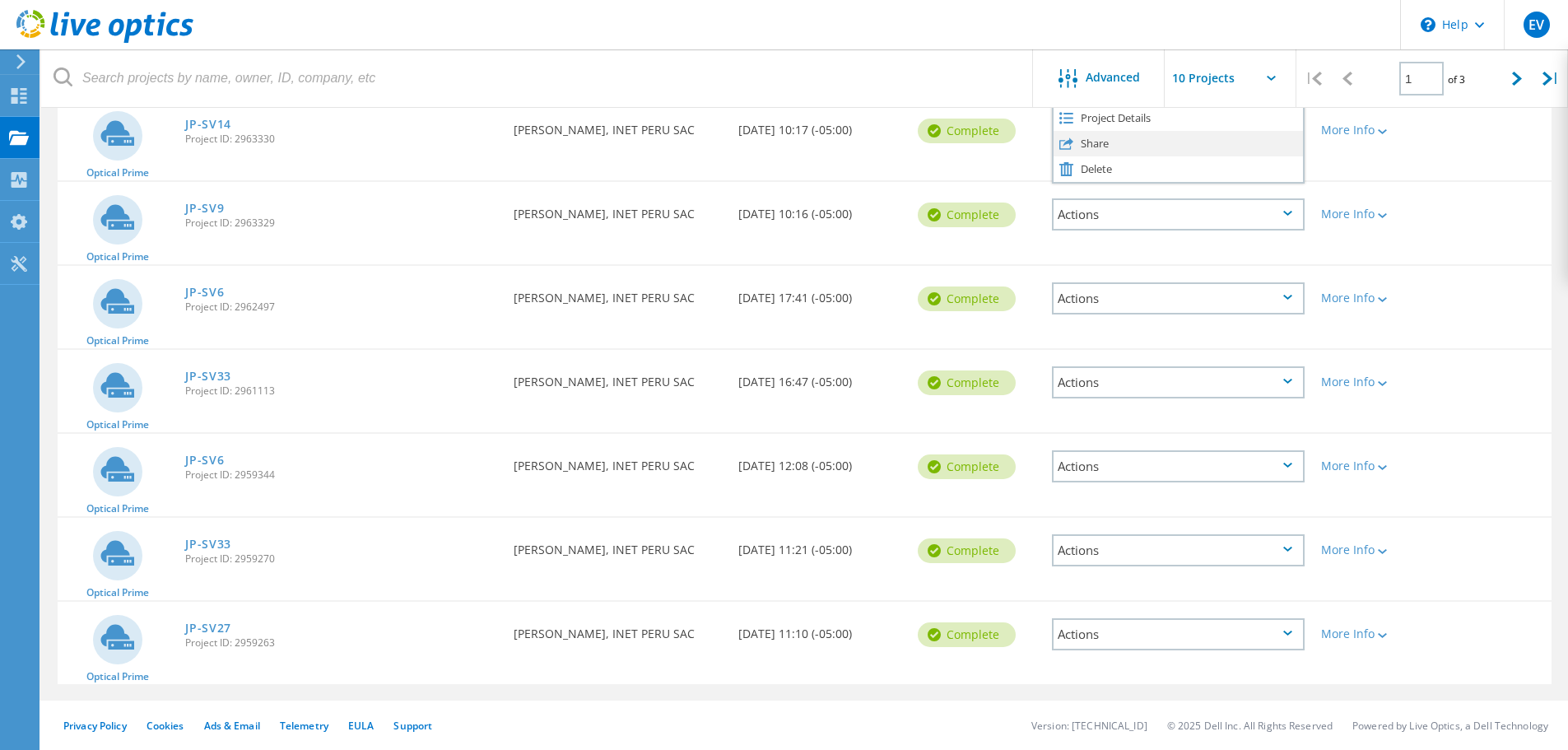 click on "Share" 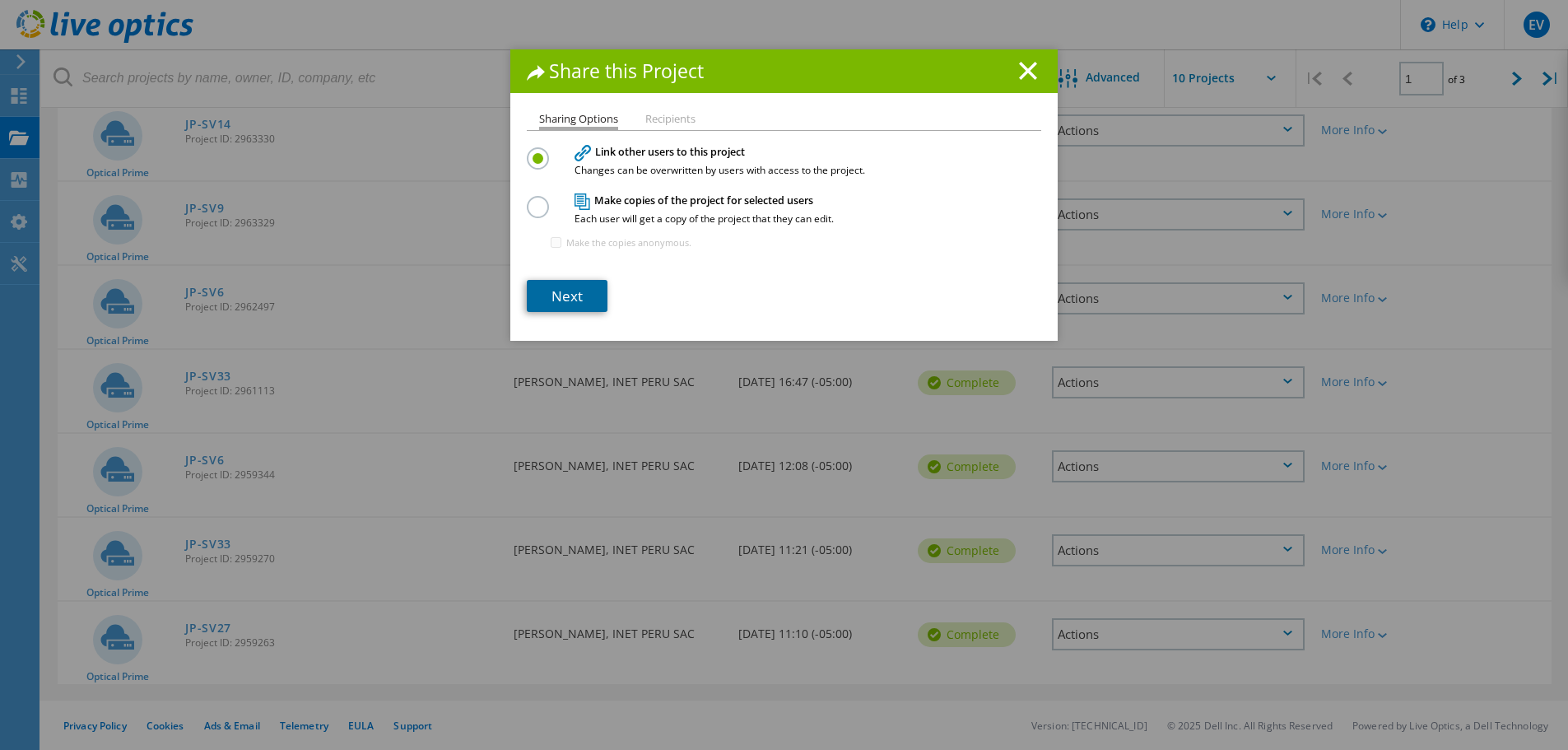 click on "Next" at bounding box center (567, 296) 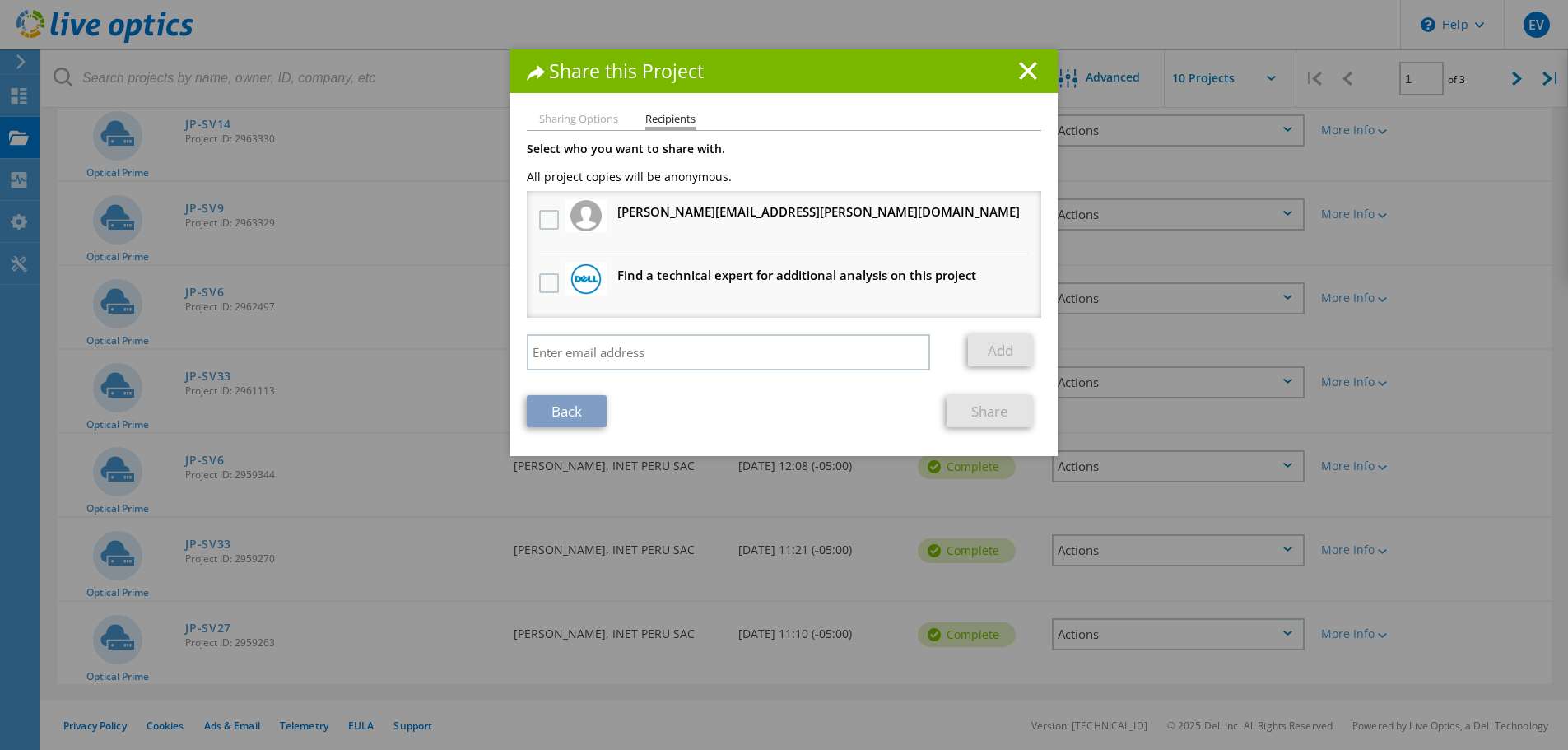 click on "[PERSON_NAME][EMAIL_ADDRESS][PERSON_NAME][DOMAIN_NAME]
Will receive an anonymous copy" at bounding box center [784, 222] 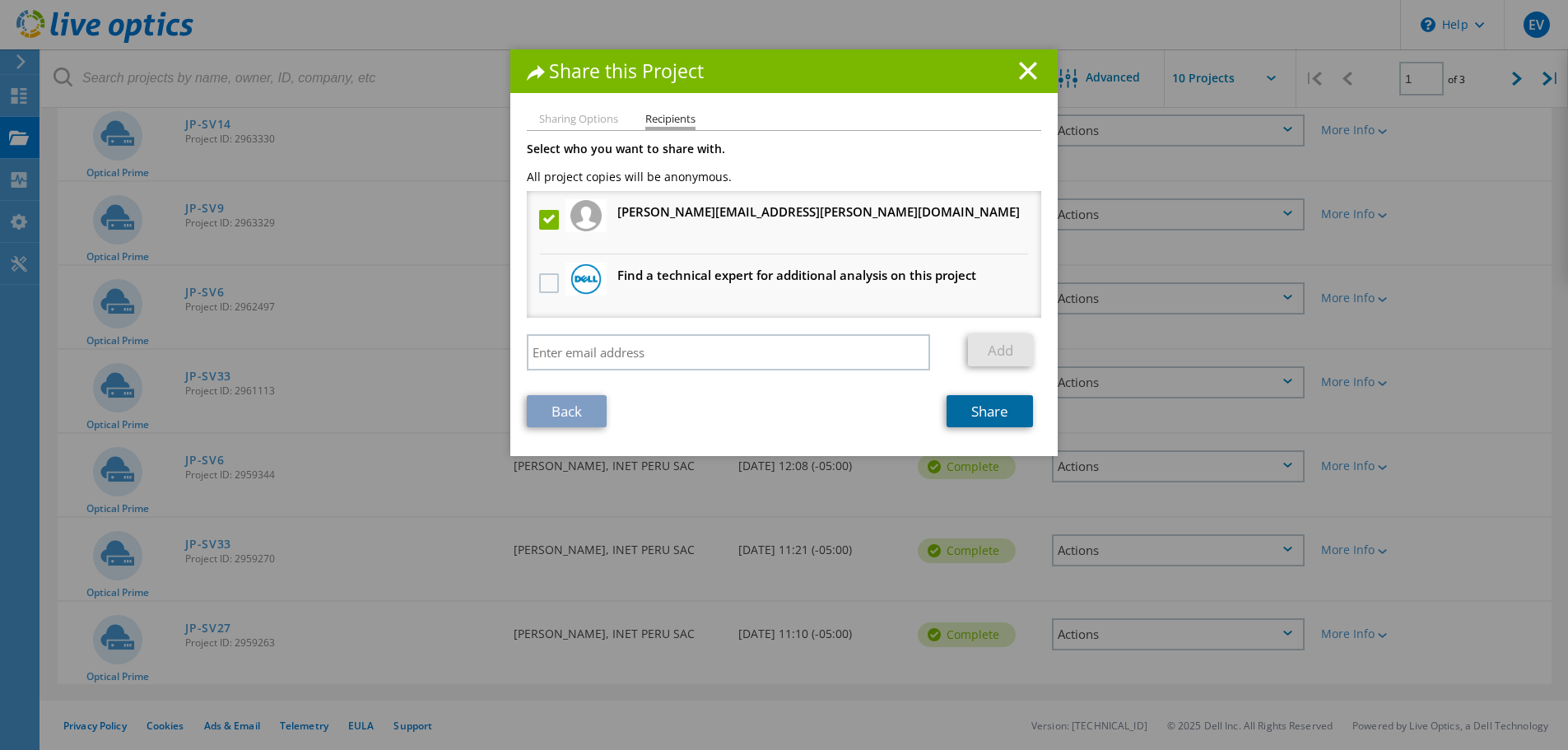 click on "Share" at bounding box center (989, 411) 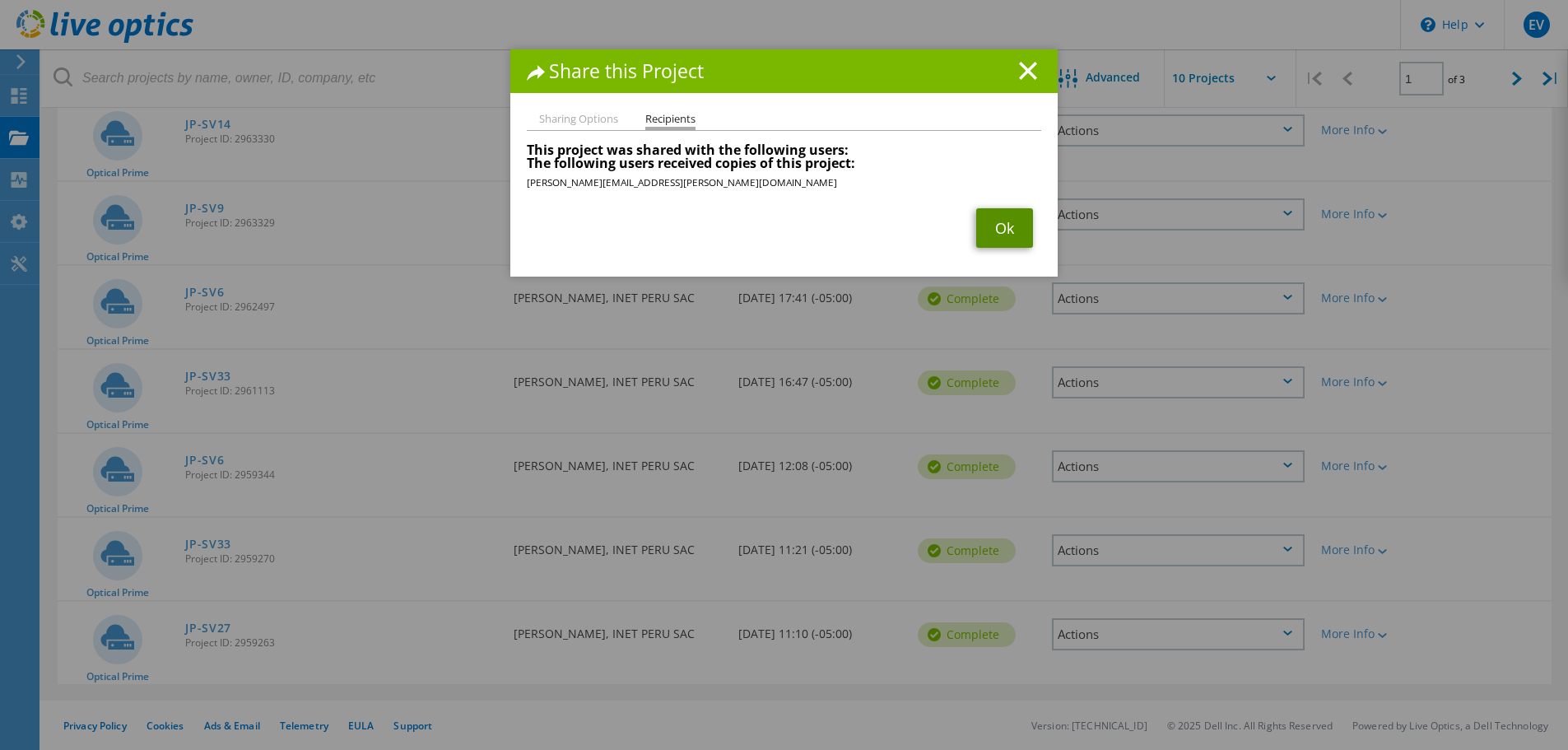 click on "Ok" at bounding box center [1004, 228] 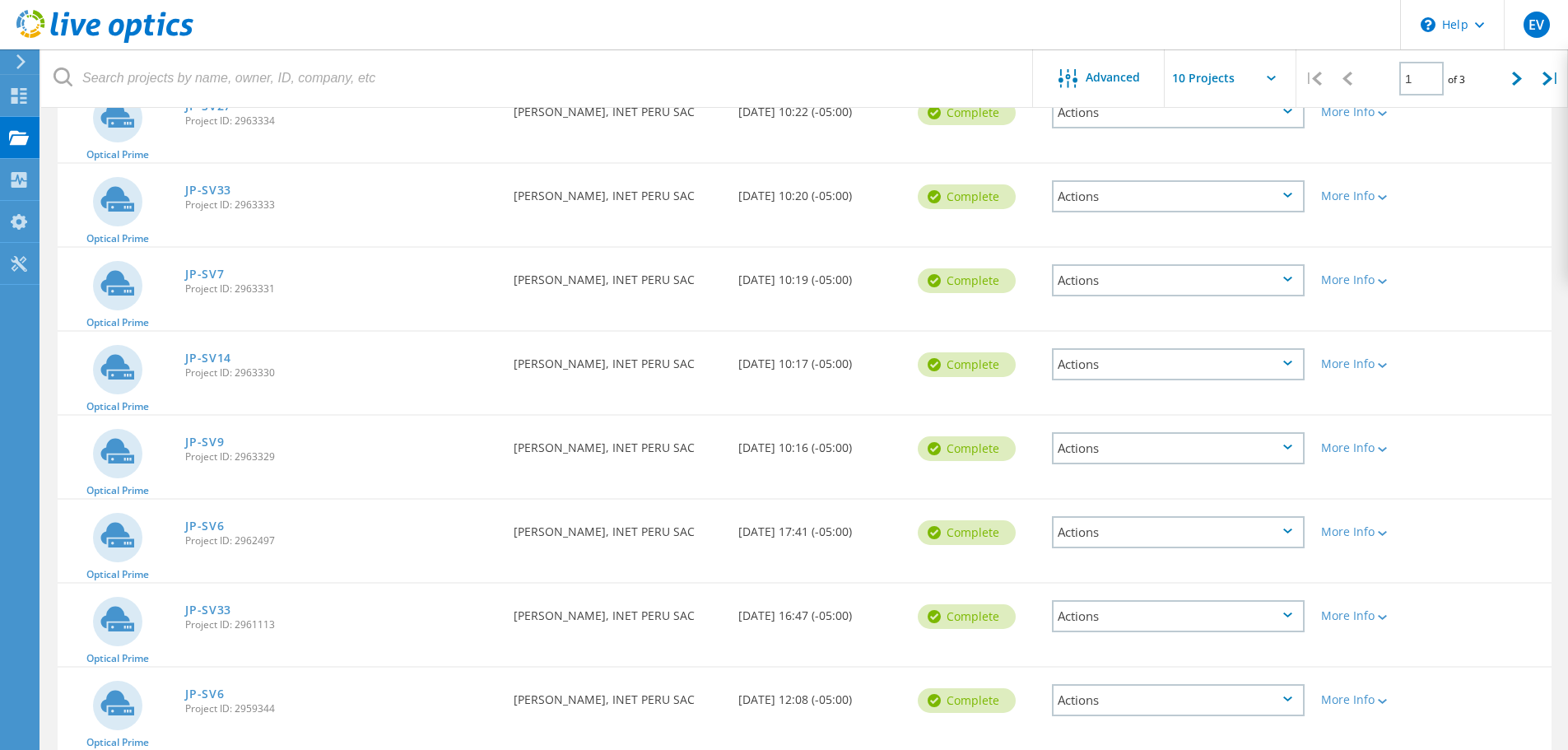 scroll, scrollTop: 211, scrollLeft: 0, axis: vertical 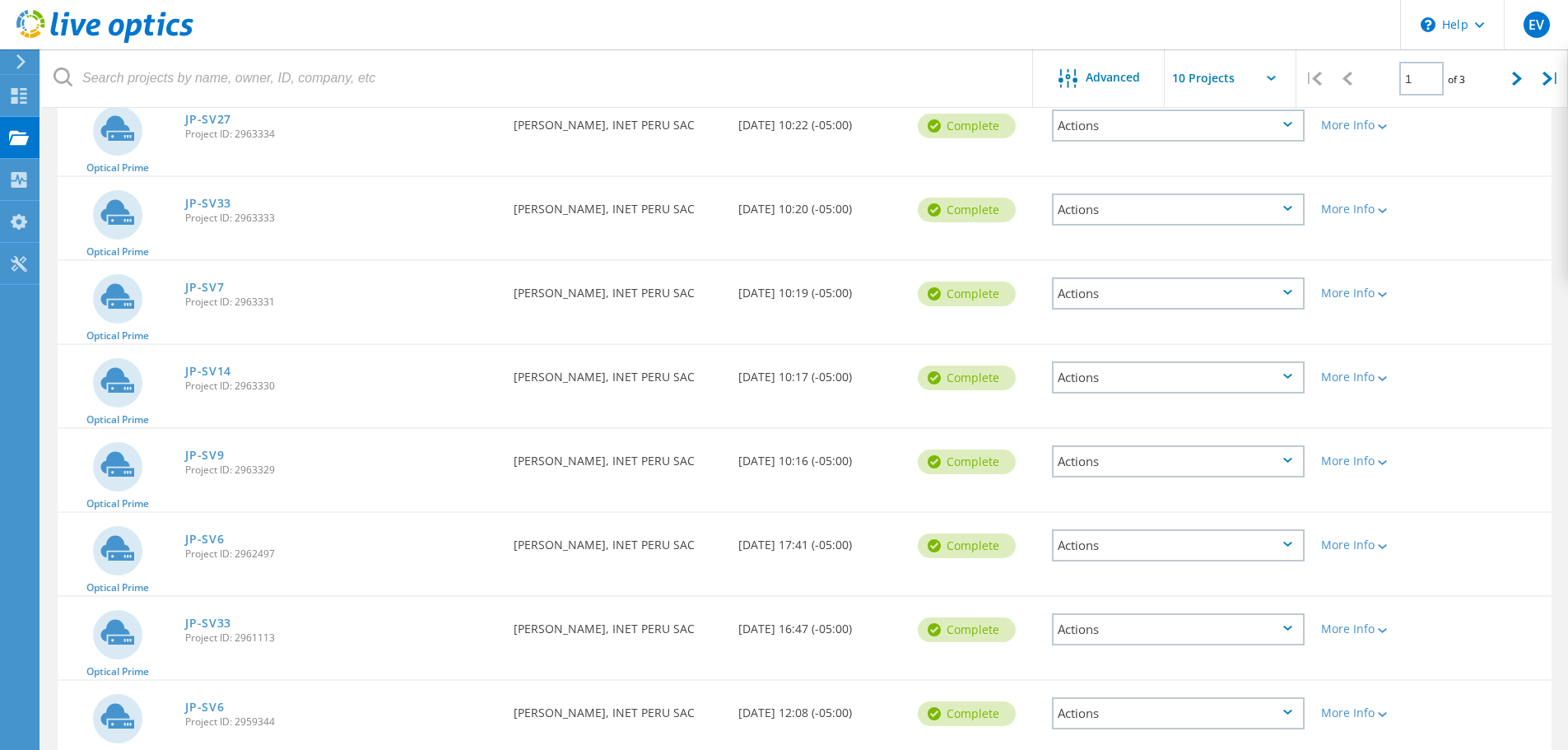 click on "Actions" 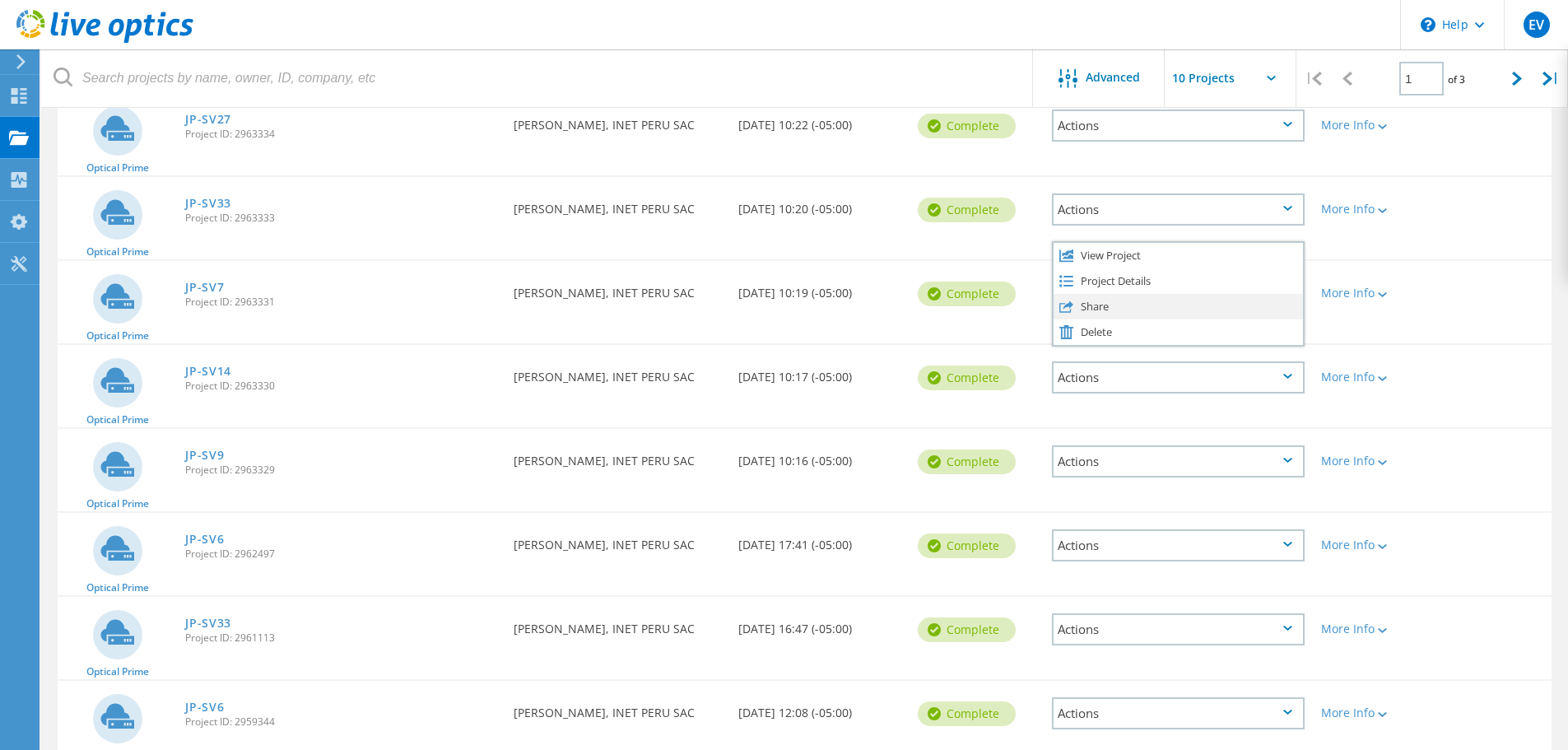 click on "Share" 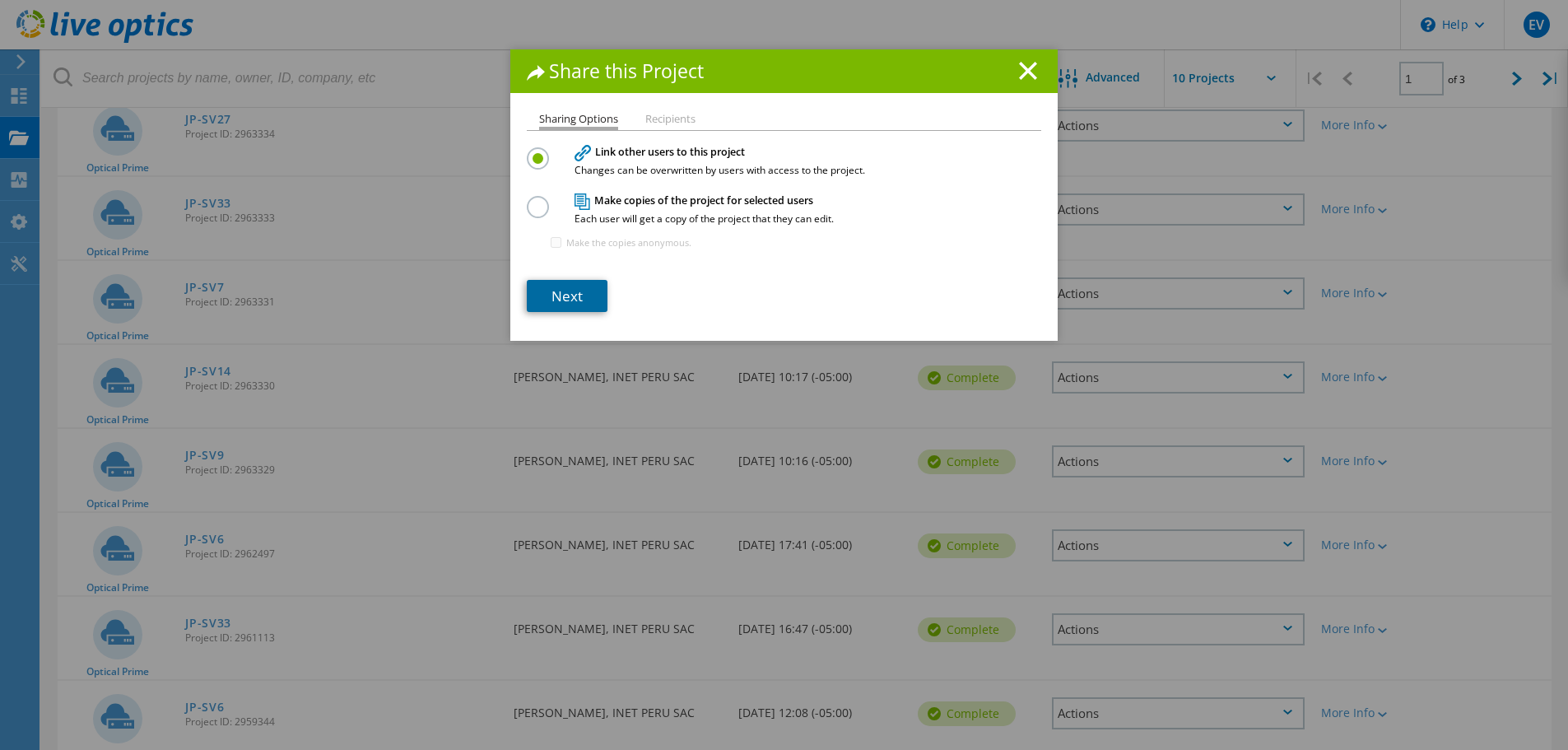 click on "Next" at bounding box center (567, 296) 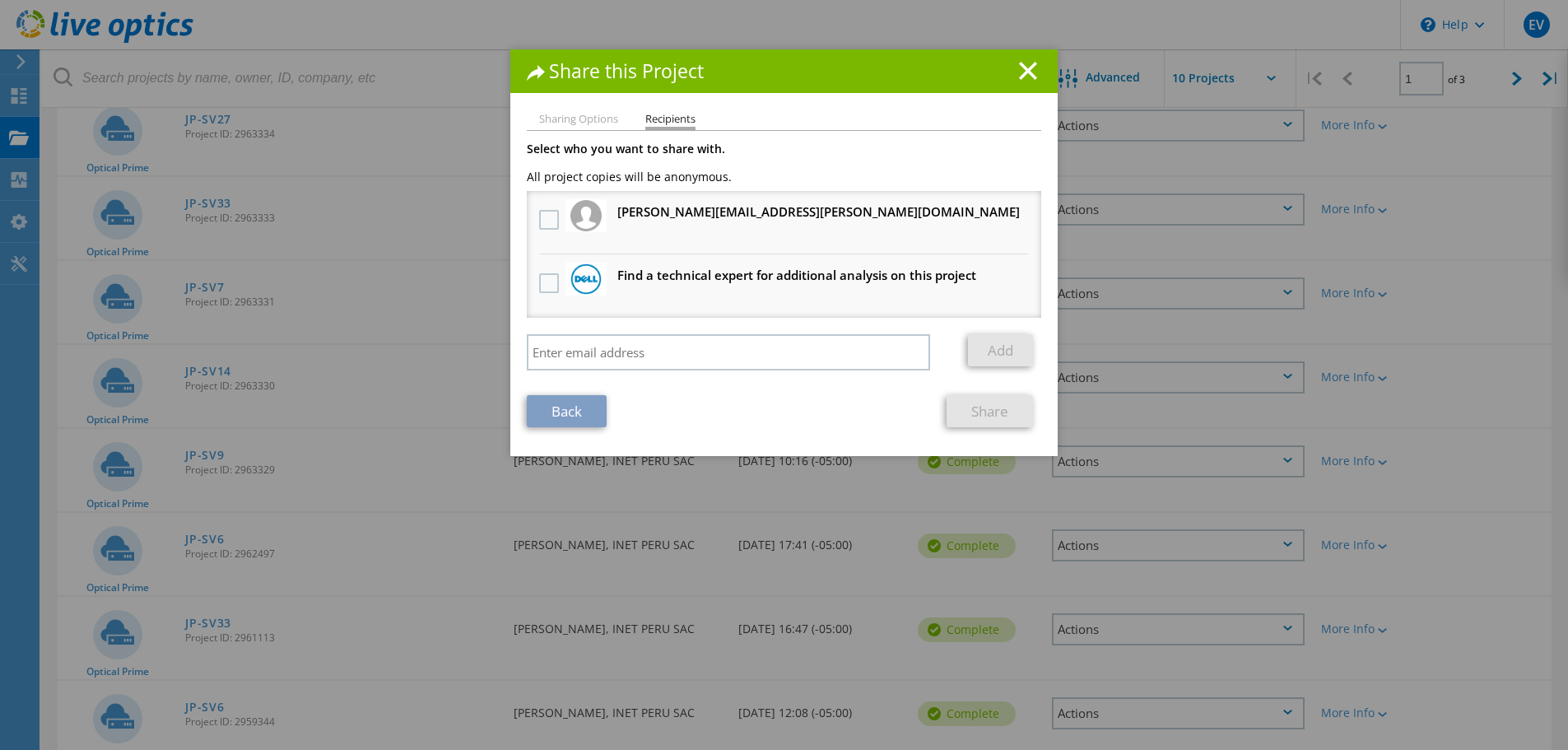 click at bounding box center (586, 216) 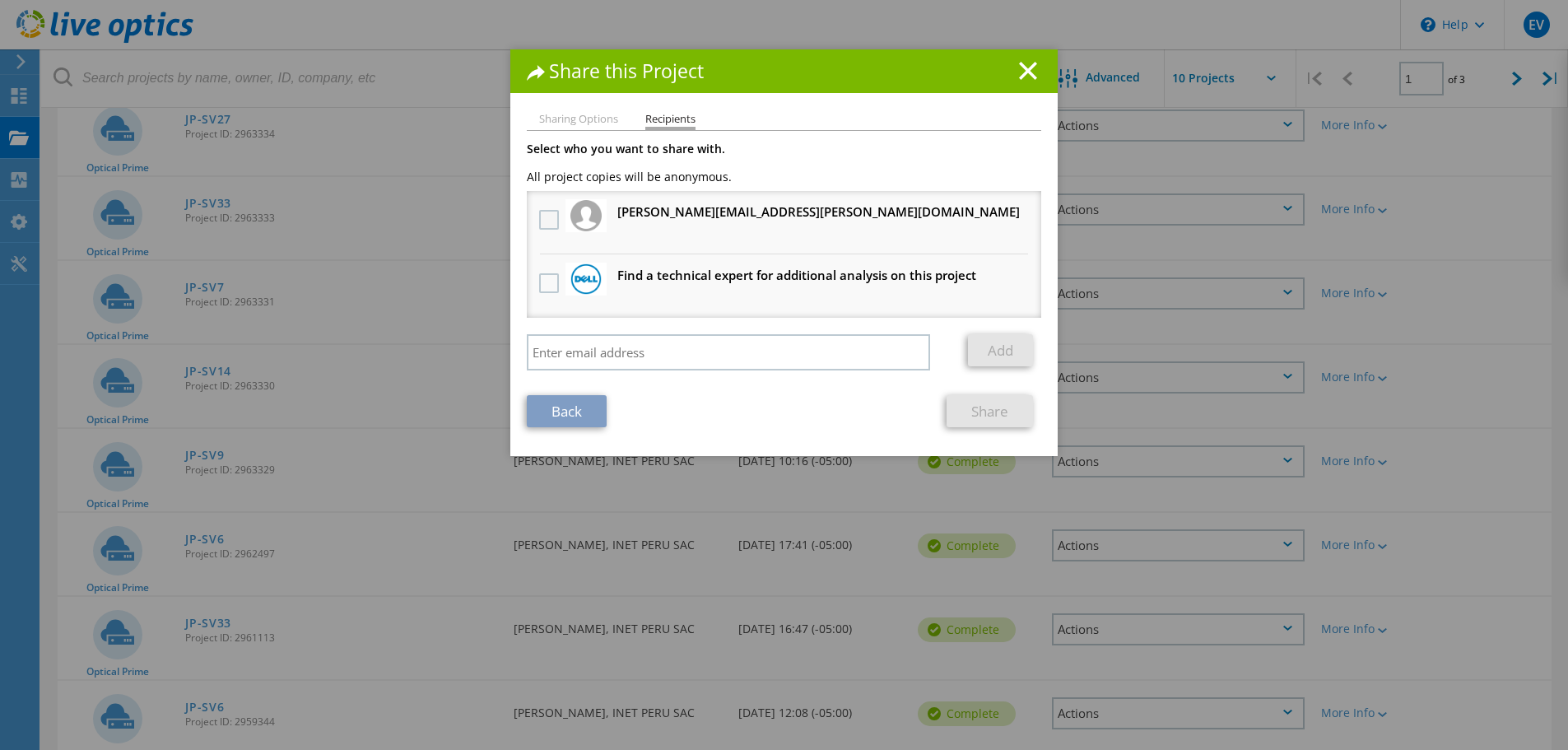 click at bounding box center [551, 220] 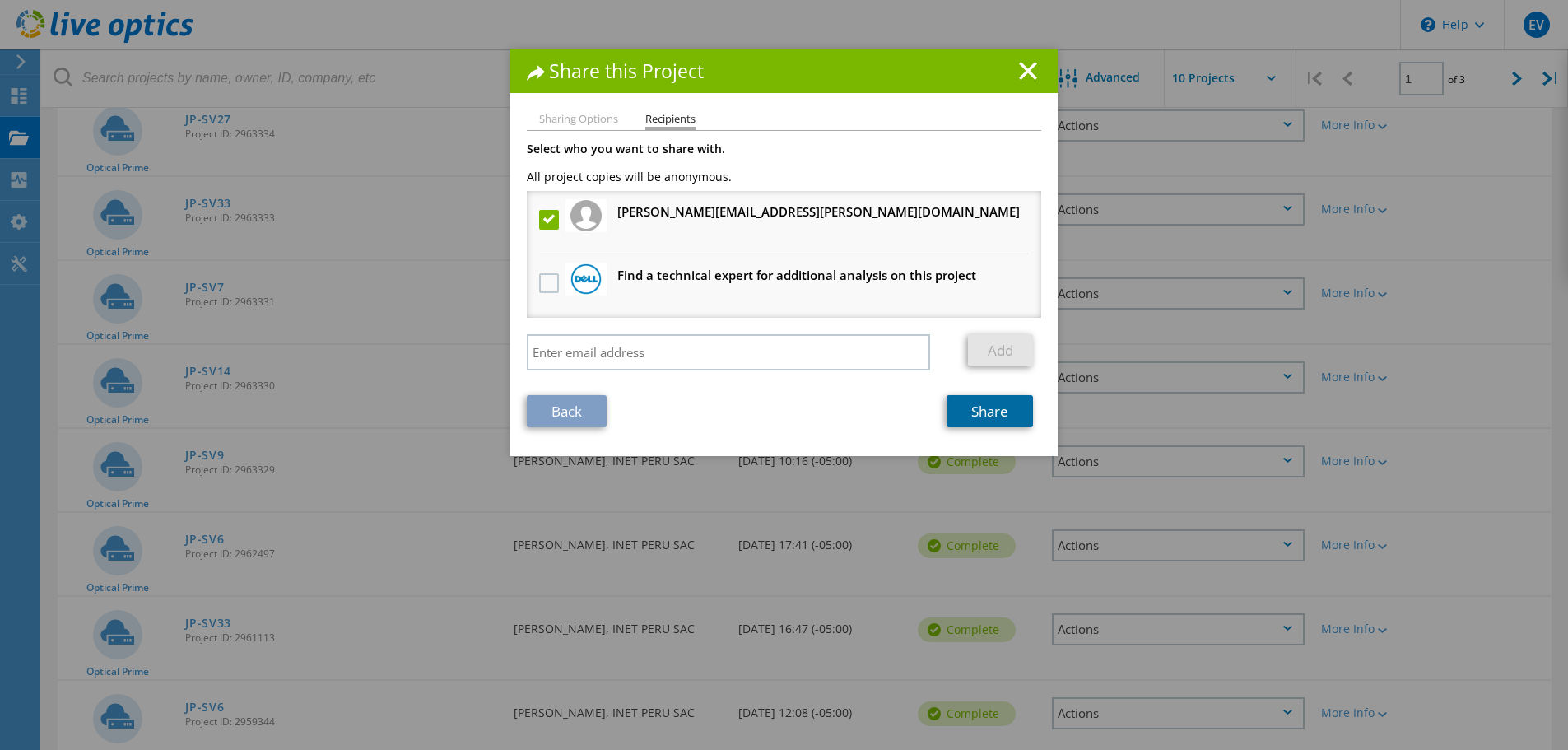 click on "Share" at bounding box center [989, 411] 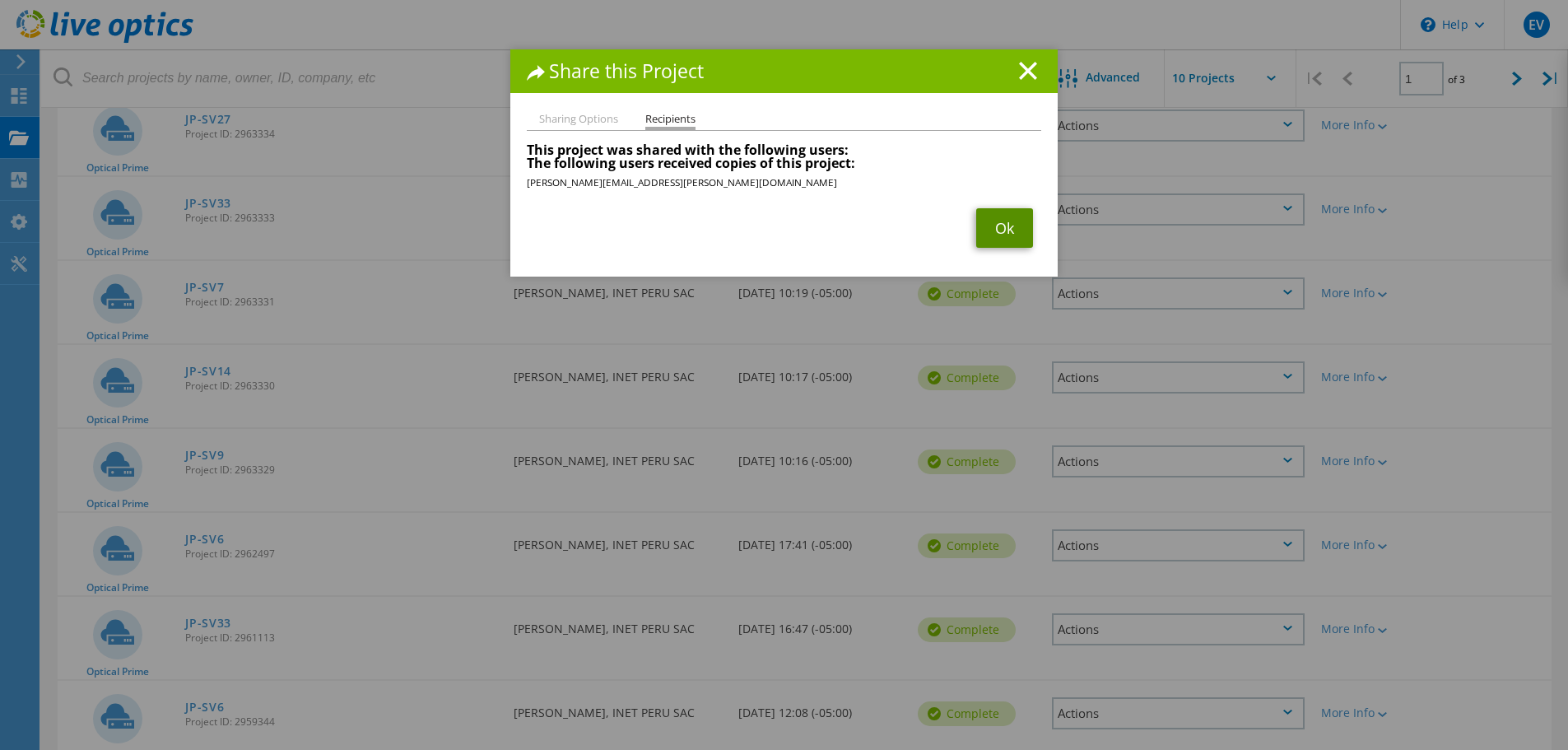 click on "Ok" at bounding box center (1004, 228) 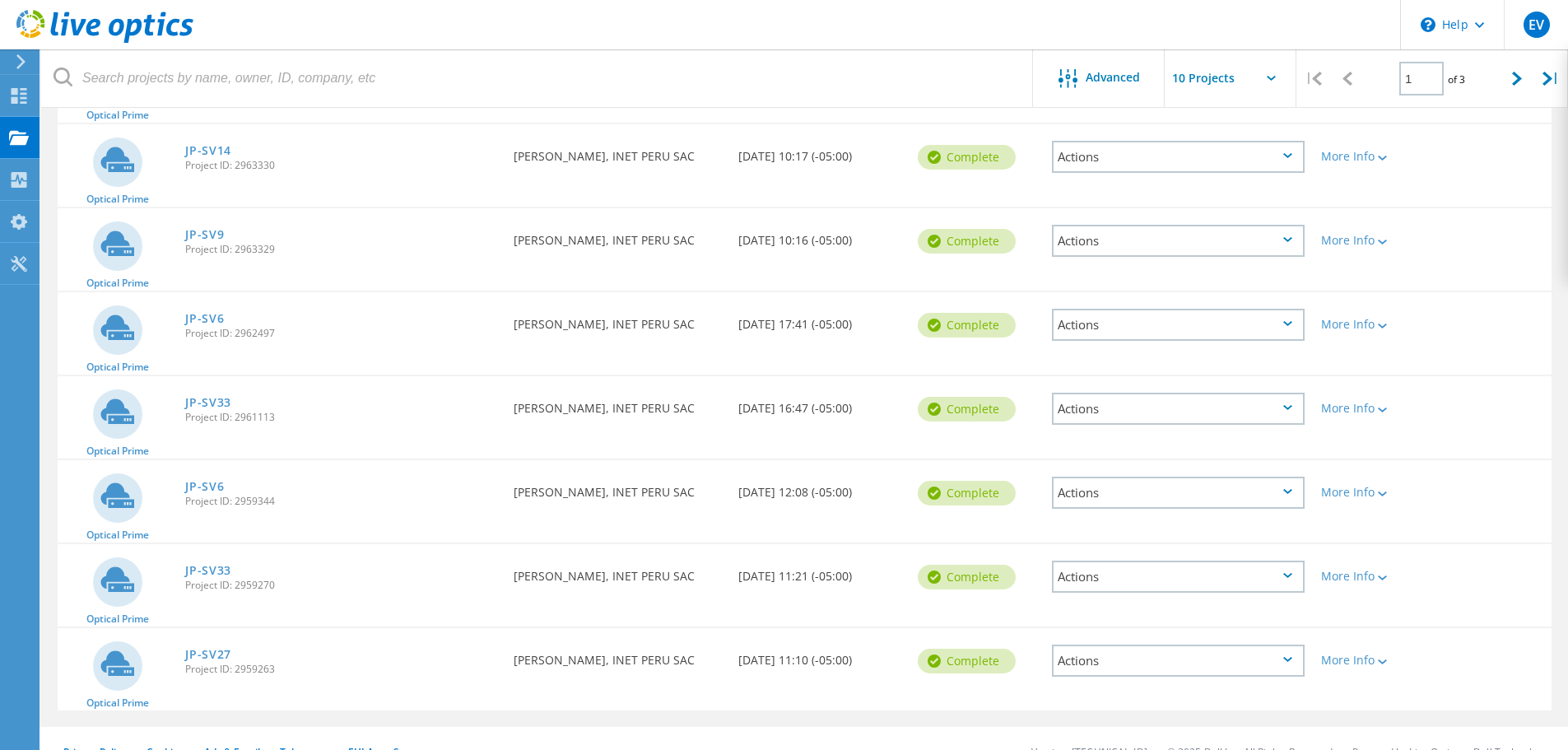 scroll, scrollTop: 458, scrollLeft: 0, axis: vertical 